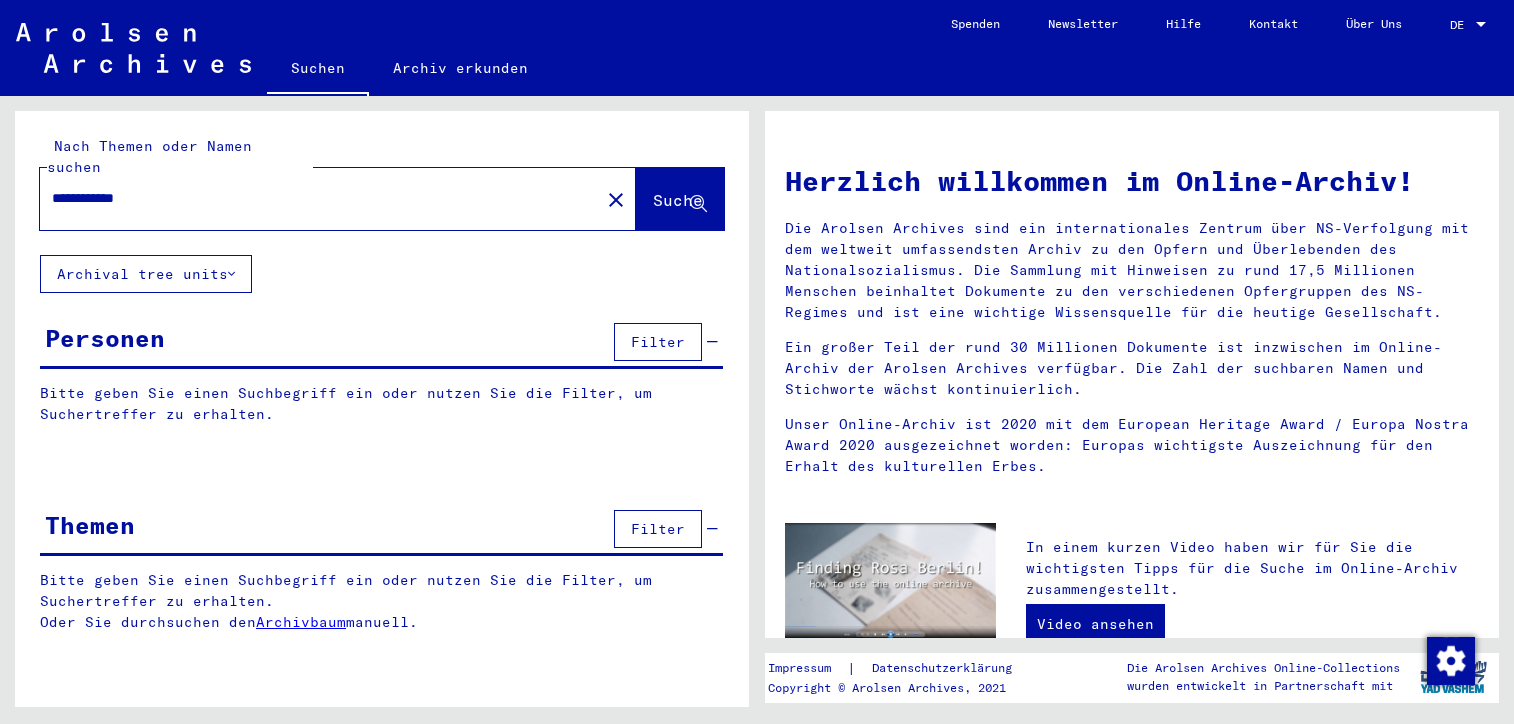 scroll, scrollTop: 0, scrollLeft: 0, axis: both 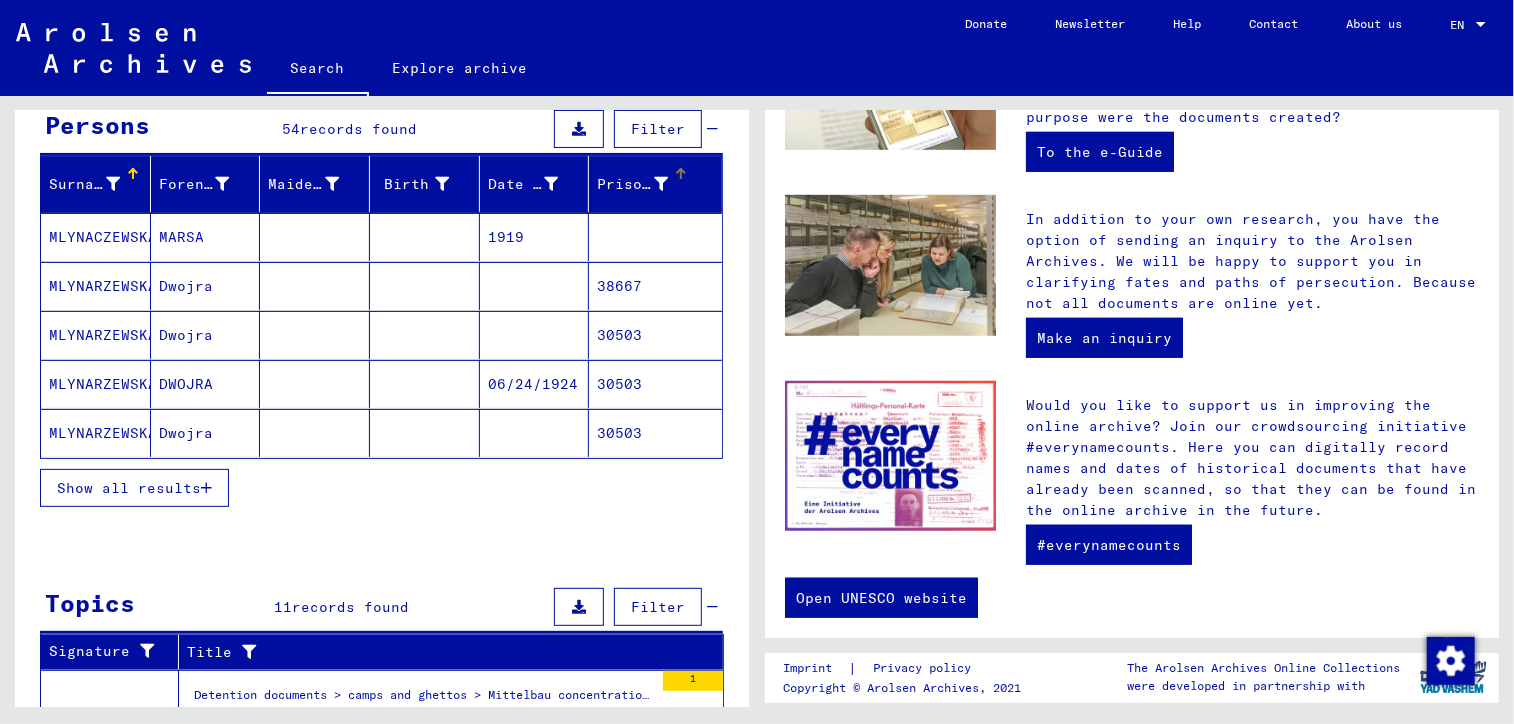 click on "Prisoner #" at bounding box center [642, 184] 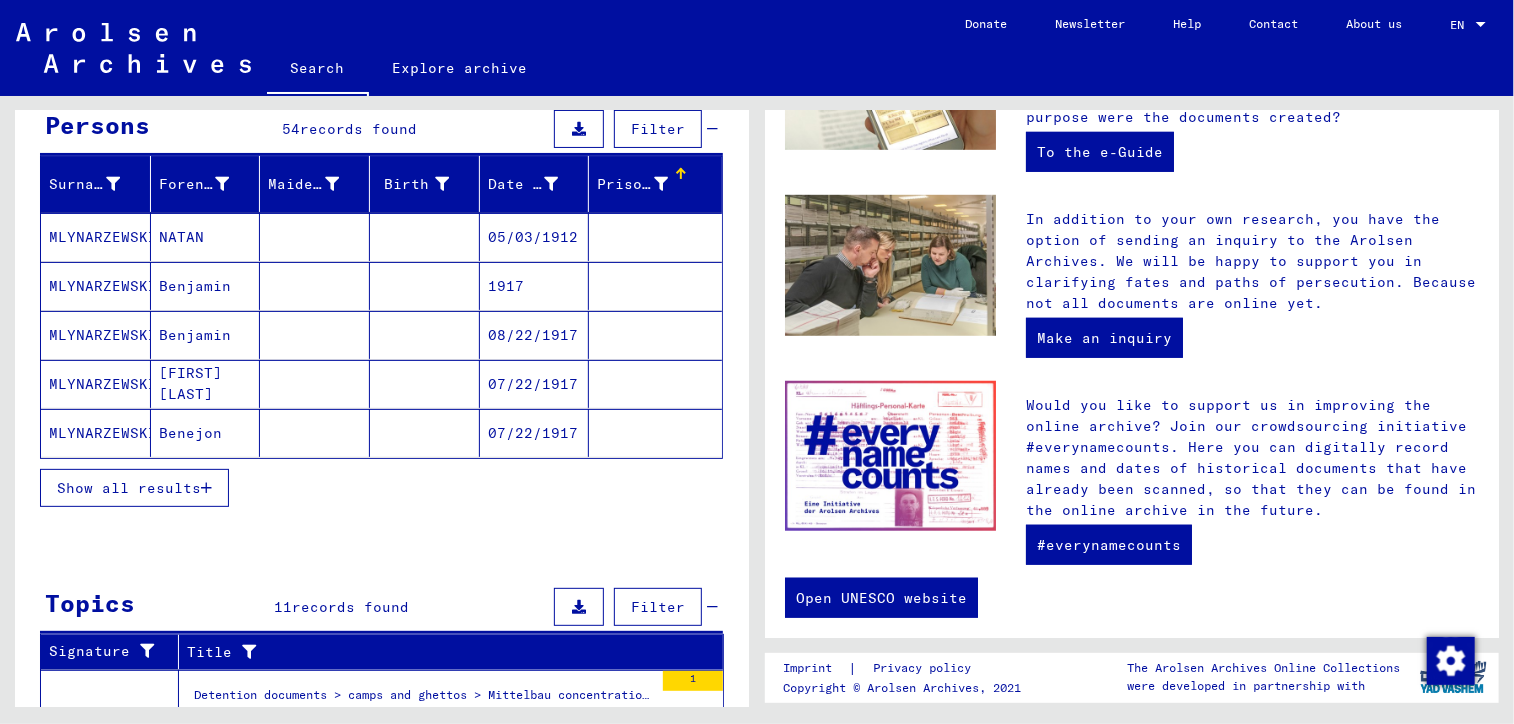 click at bounding box center [681, 174] 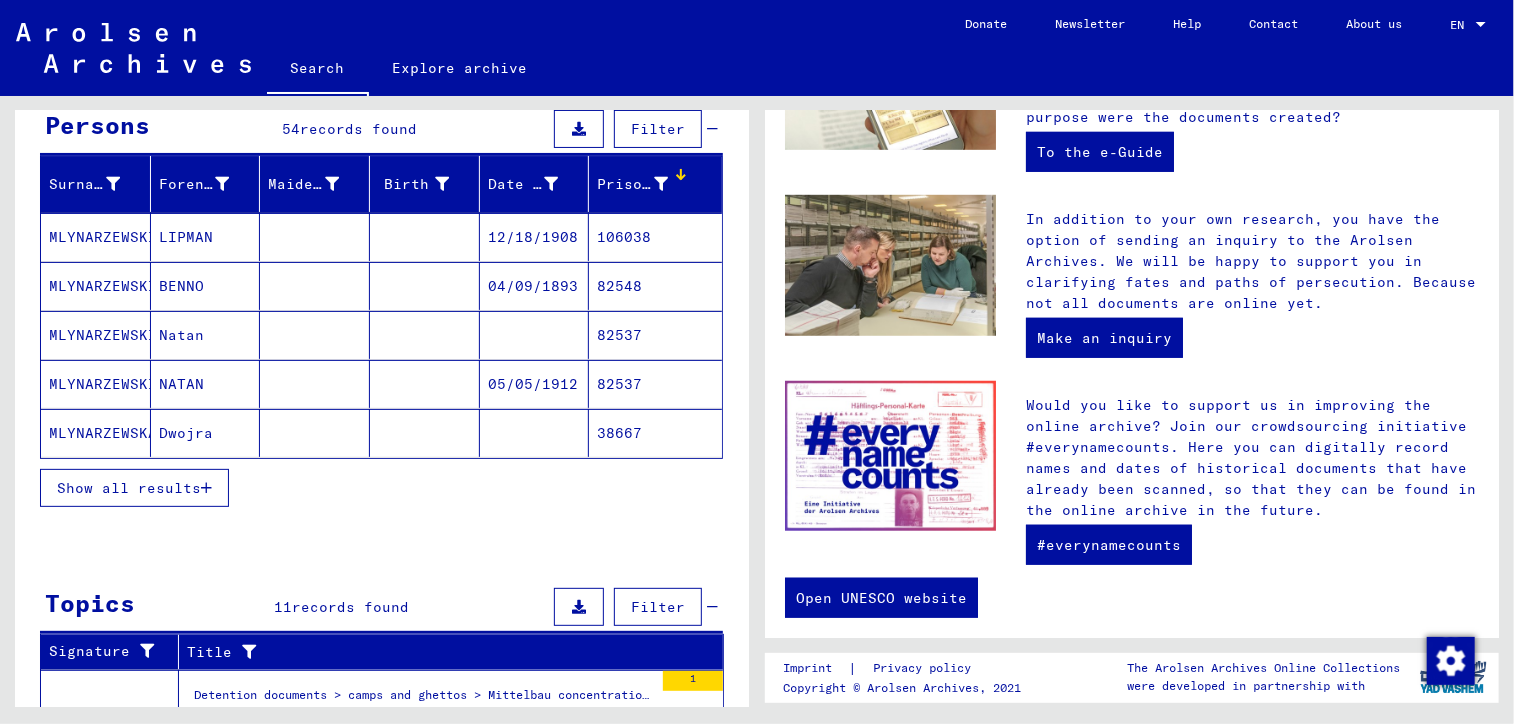 drag, startPoint x: 664, startPoint y: 282, endPoint x: 28, endPoint y: 277, distance: 636.01965 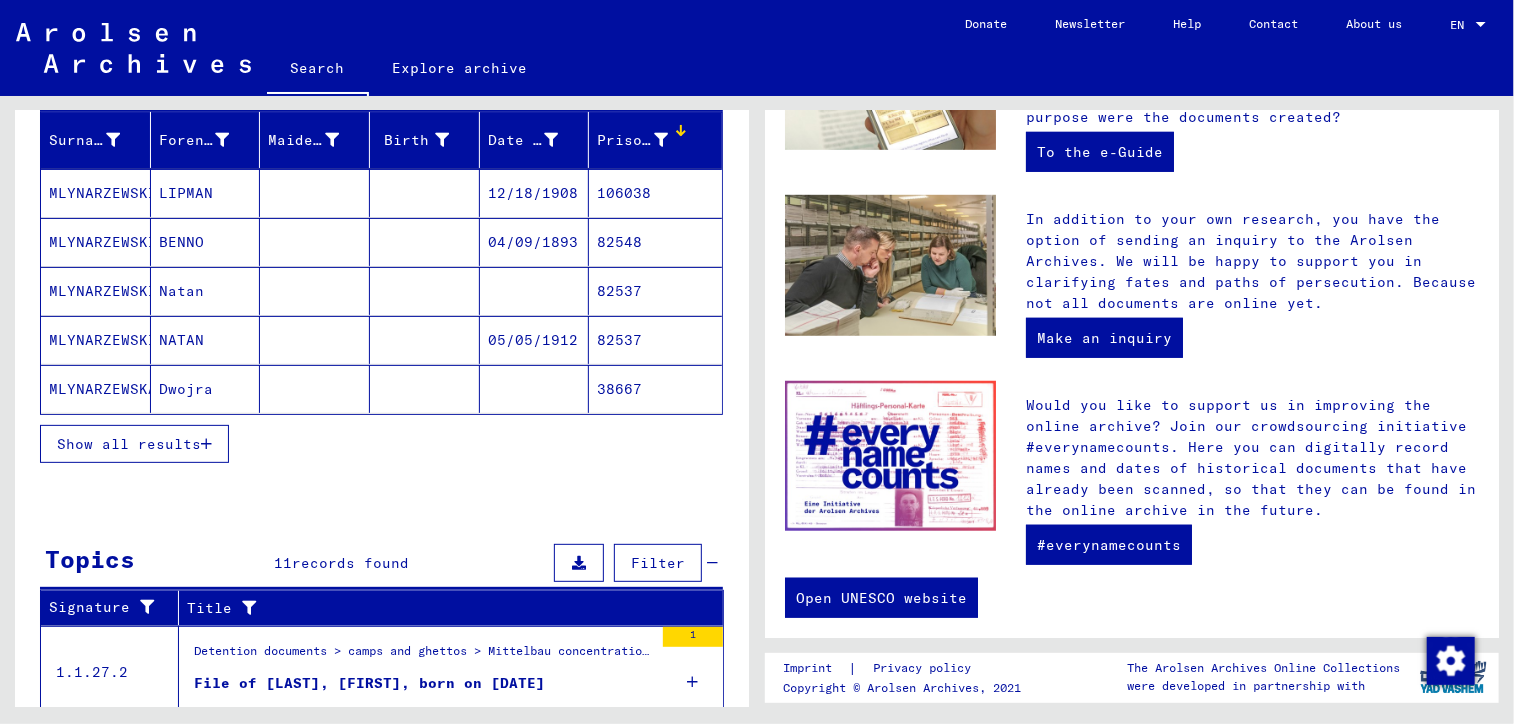 click on "Show all results" at bounding box center (129, 444) 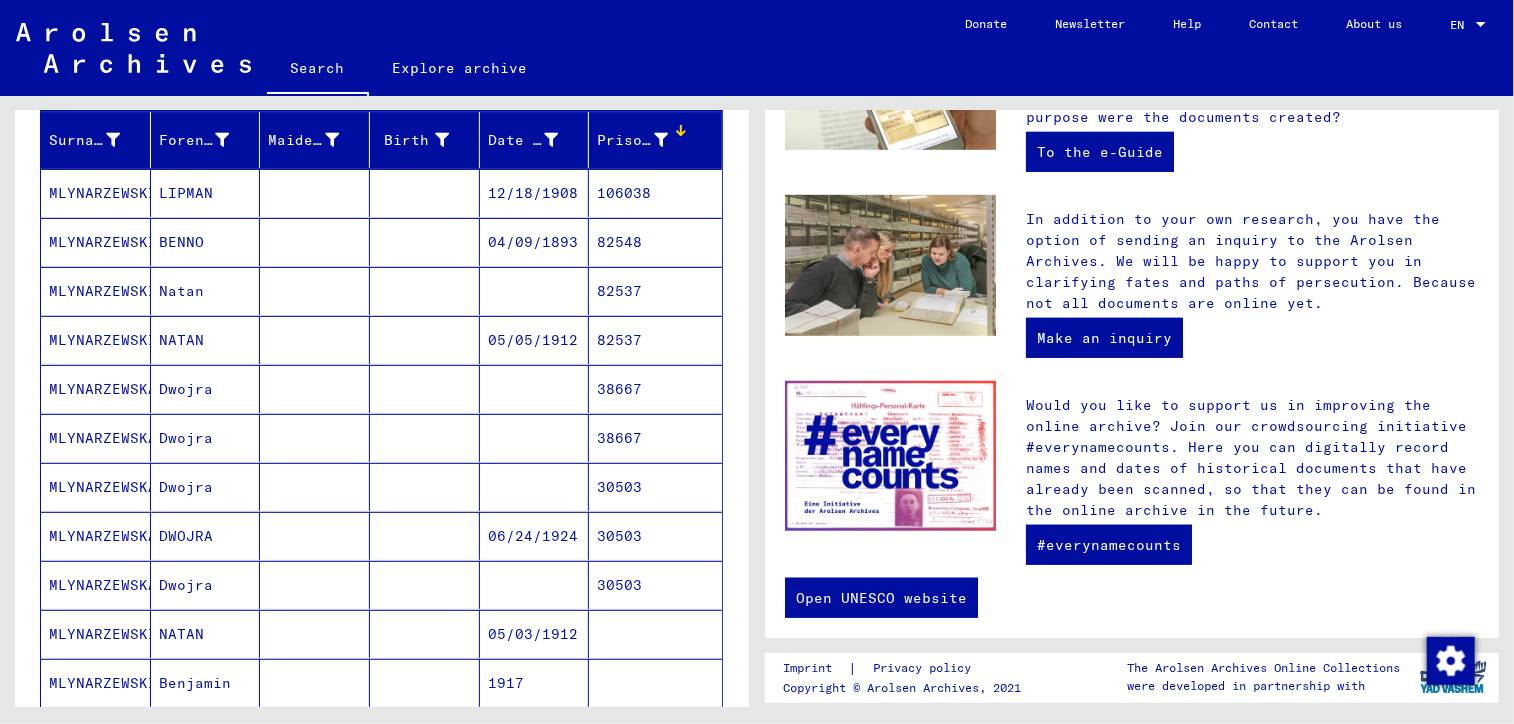 drag, startPoint x: 659, startPoint y: 523, endPoint x: 44, endPoint y: 509, distance: 615.1593 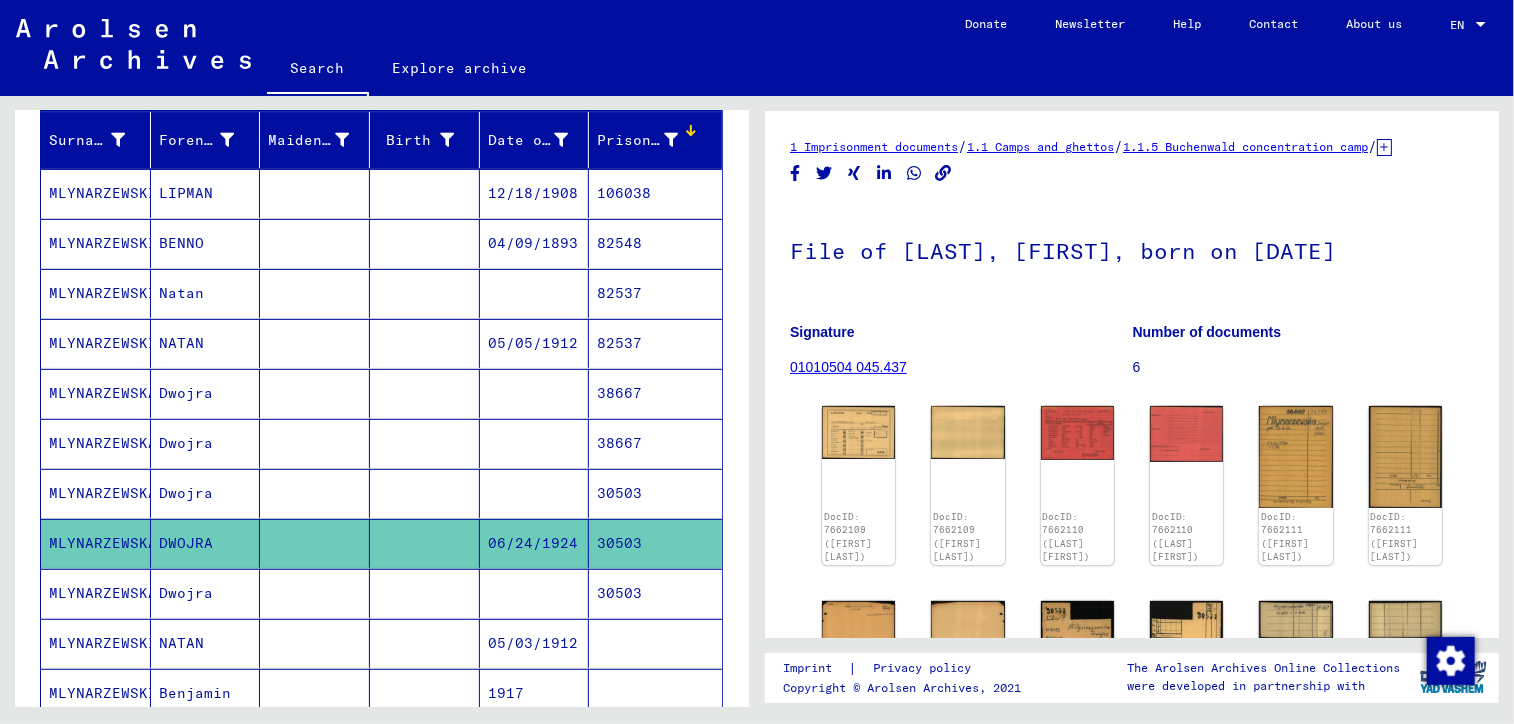 scroll, scrollTop: 0, scrollLeft: 0, axis: both 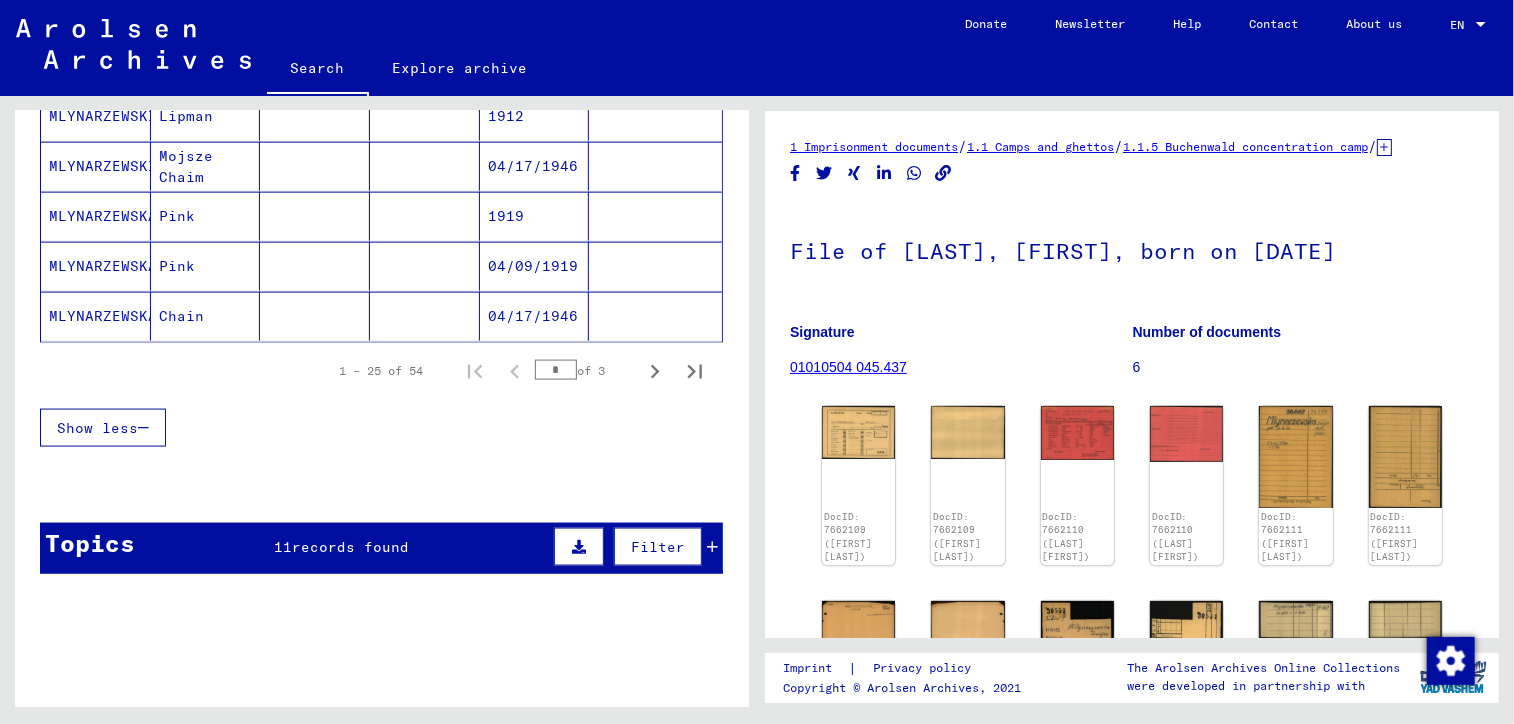 drag, startPoint x: 52, startPoint y: 171, endPoint x: 581, endPoint y: 305, distance: 545.7078 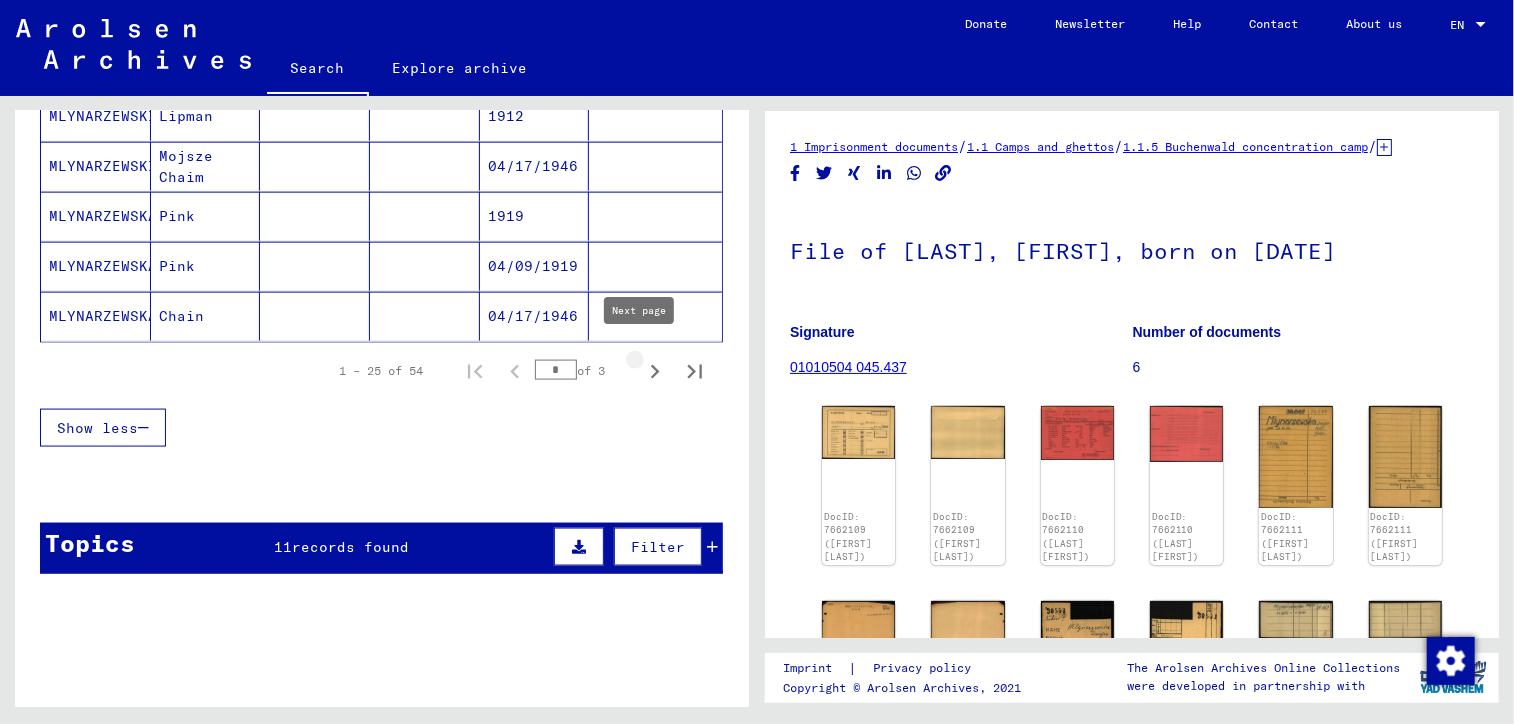 click 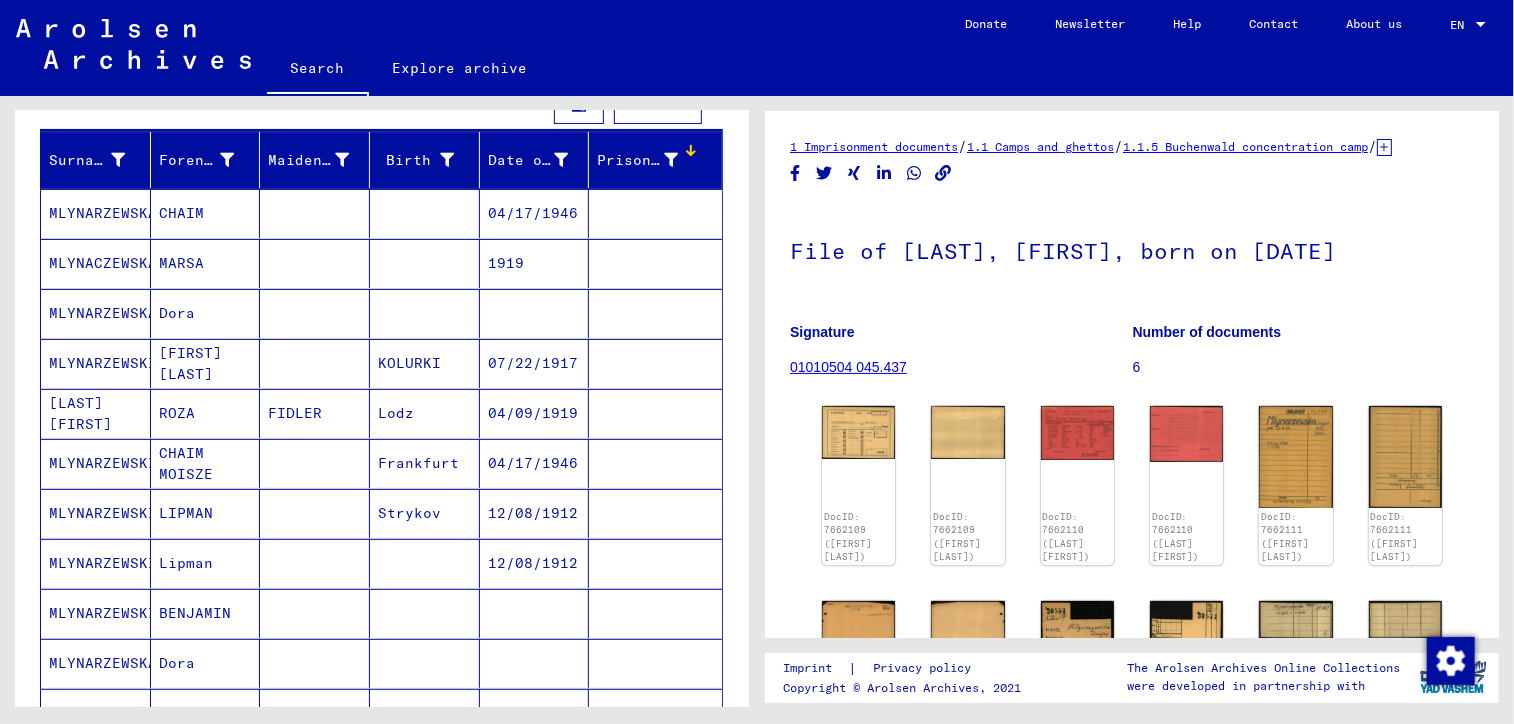 scroll, scrollTop: 167, scrollLeft: 0, axis: vertical 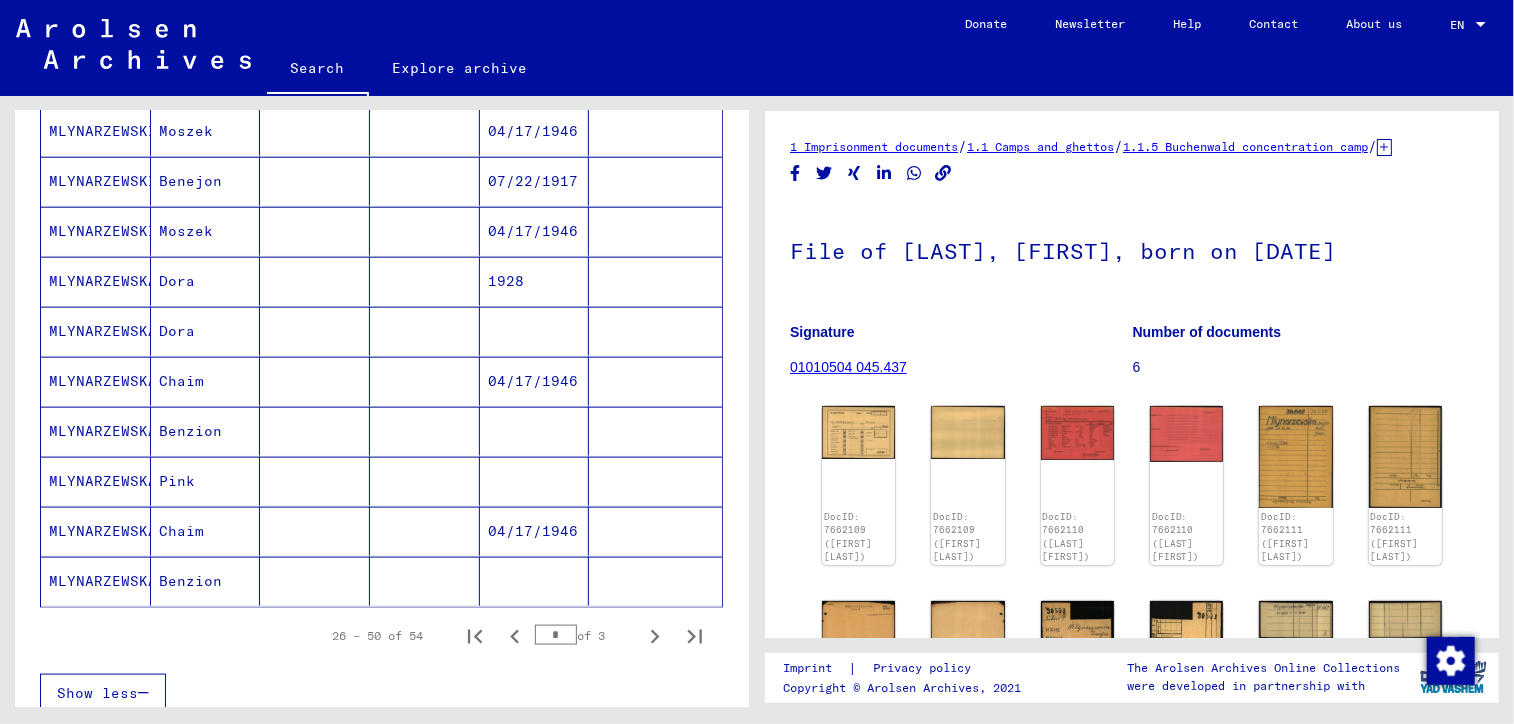 drag, startPoint x: 57, startPoint y: 251, endPoint x: 652, endPoint y: 576, distance: 677.9749 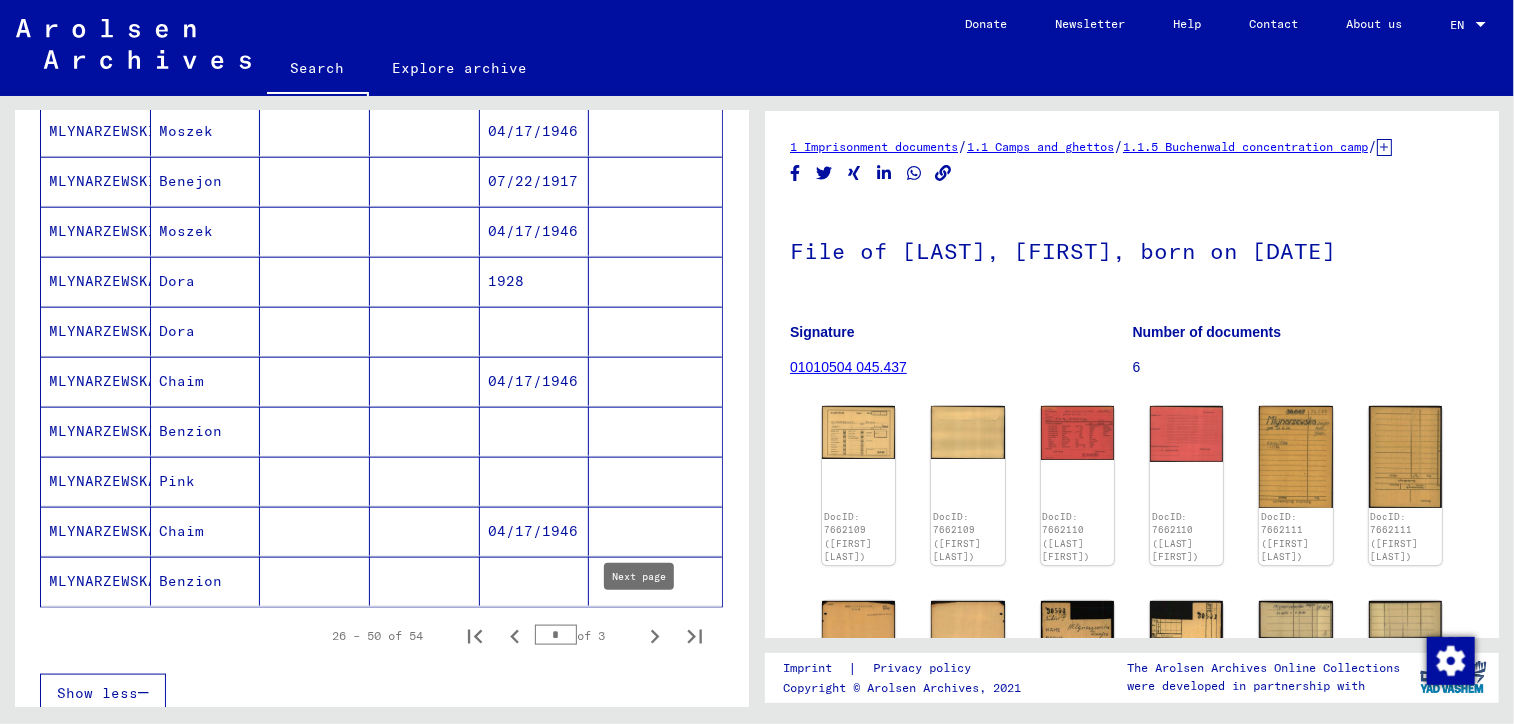 click 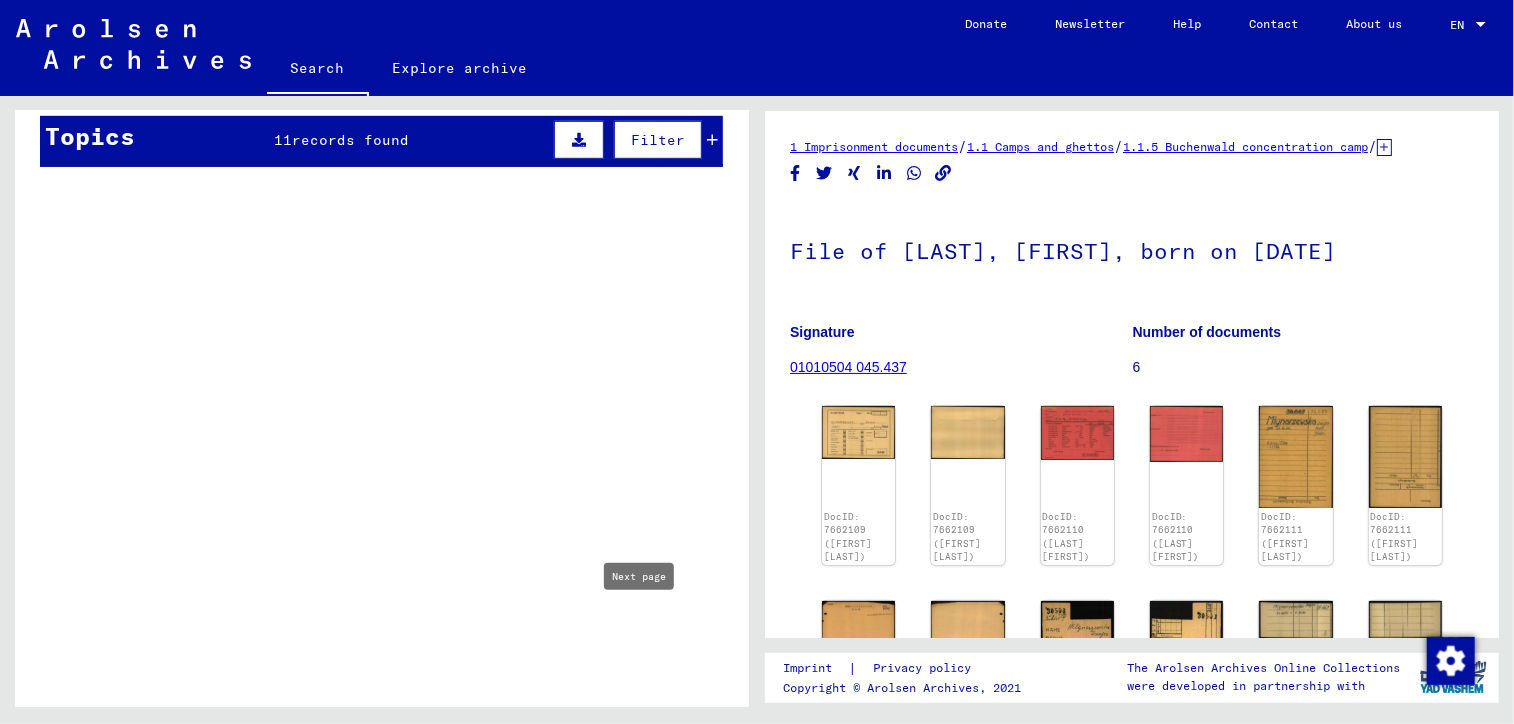 scroll, scrollTop: 662, scrollLeft: 0, axis: vertical 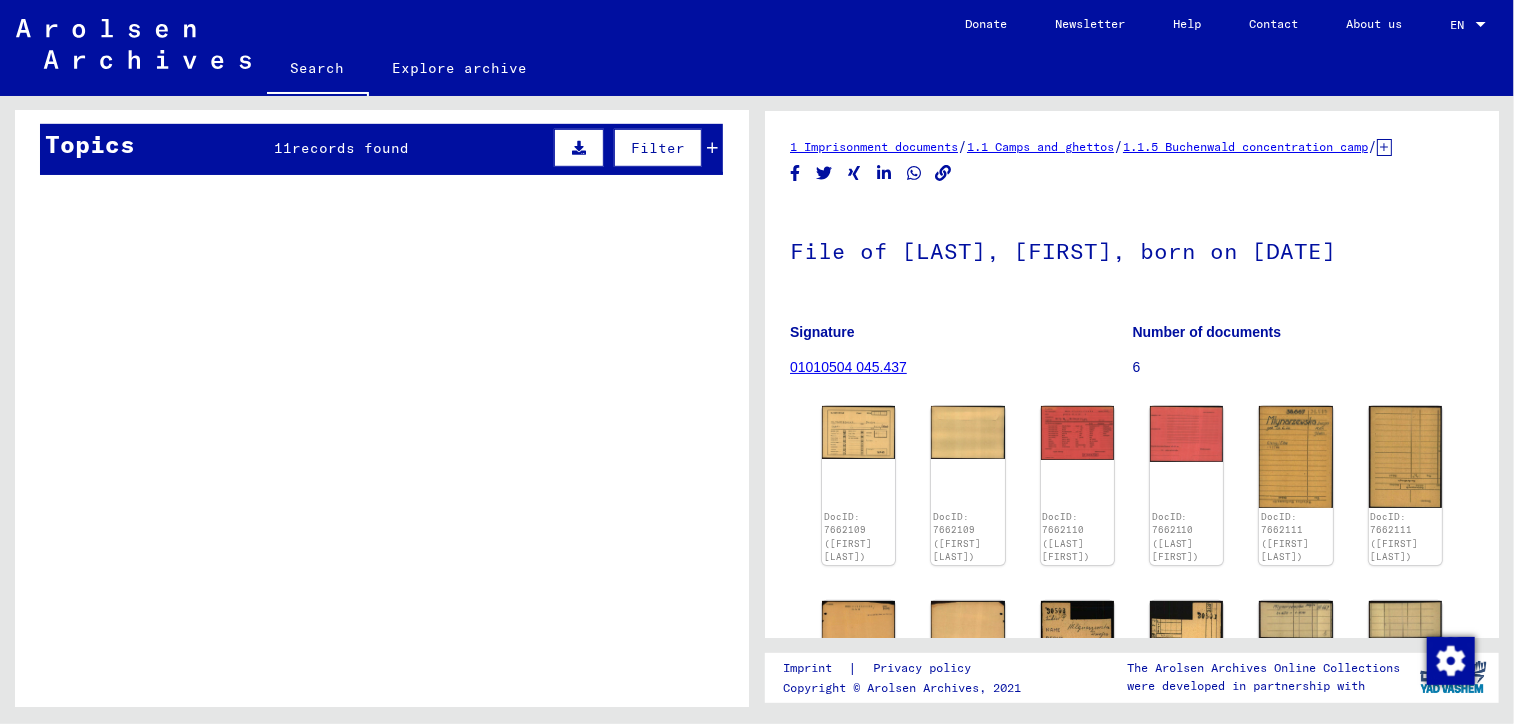 click on "Registrations and files of displaced persons, children and missing persons > support programs of various organizations > IRO "Care and Maintenance" program > CM/1 files from Germany > CM/1 files from Germany, A-Z > files with names from [LAST] Documents of [LAST], [FIRST], born on [DATE], born in [CITY] and other persons 6" at bounding box center (451, 625) 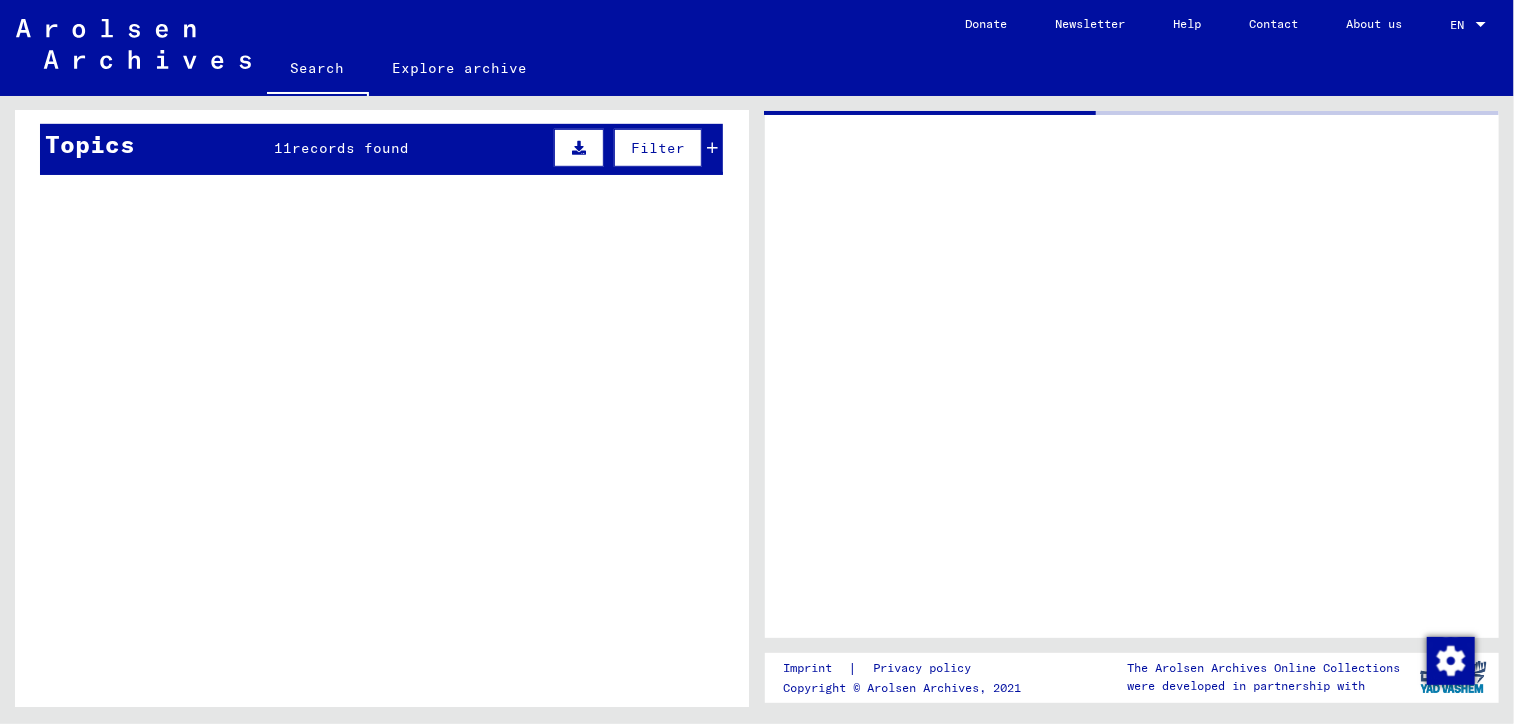 scroll, scrollTop: 900, scrollLeft: 0, axis: vertical 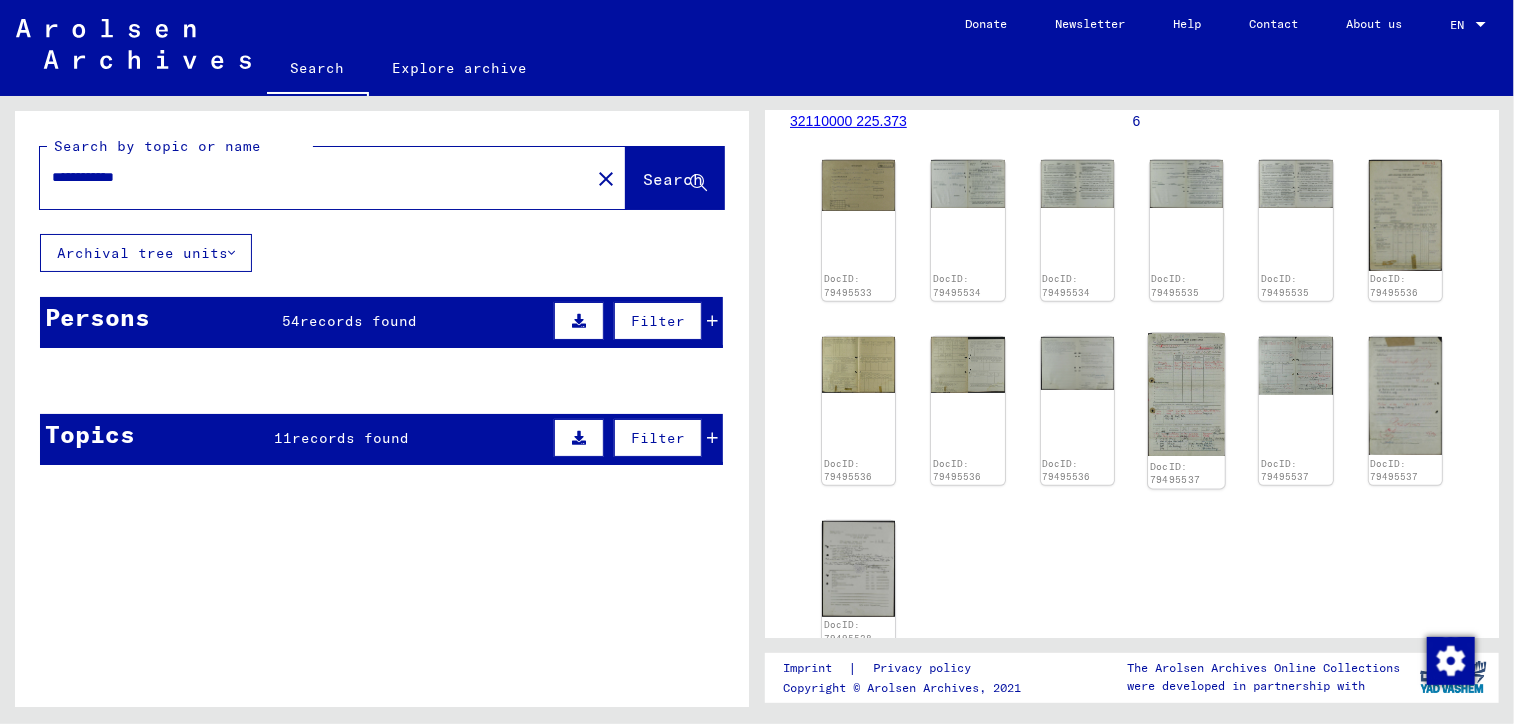 click 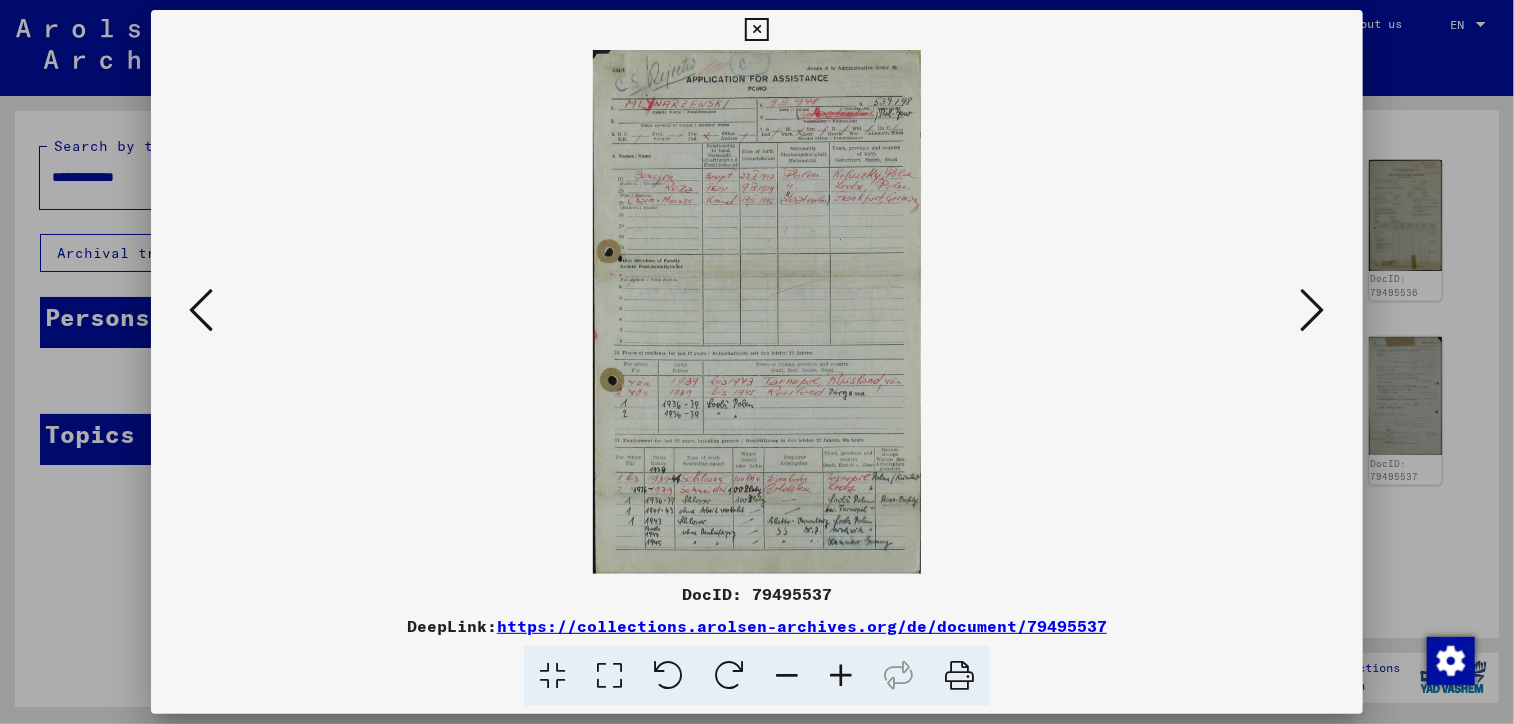 click at bounding box center [756, 312] 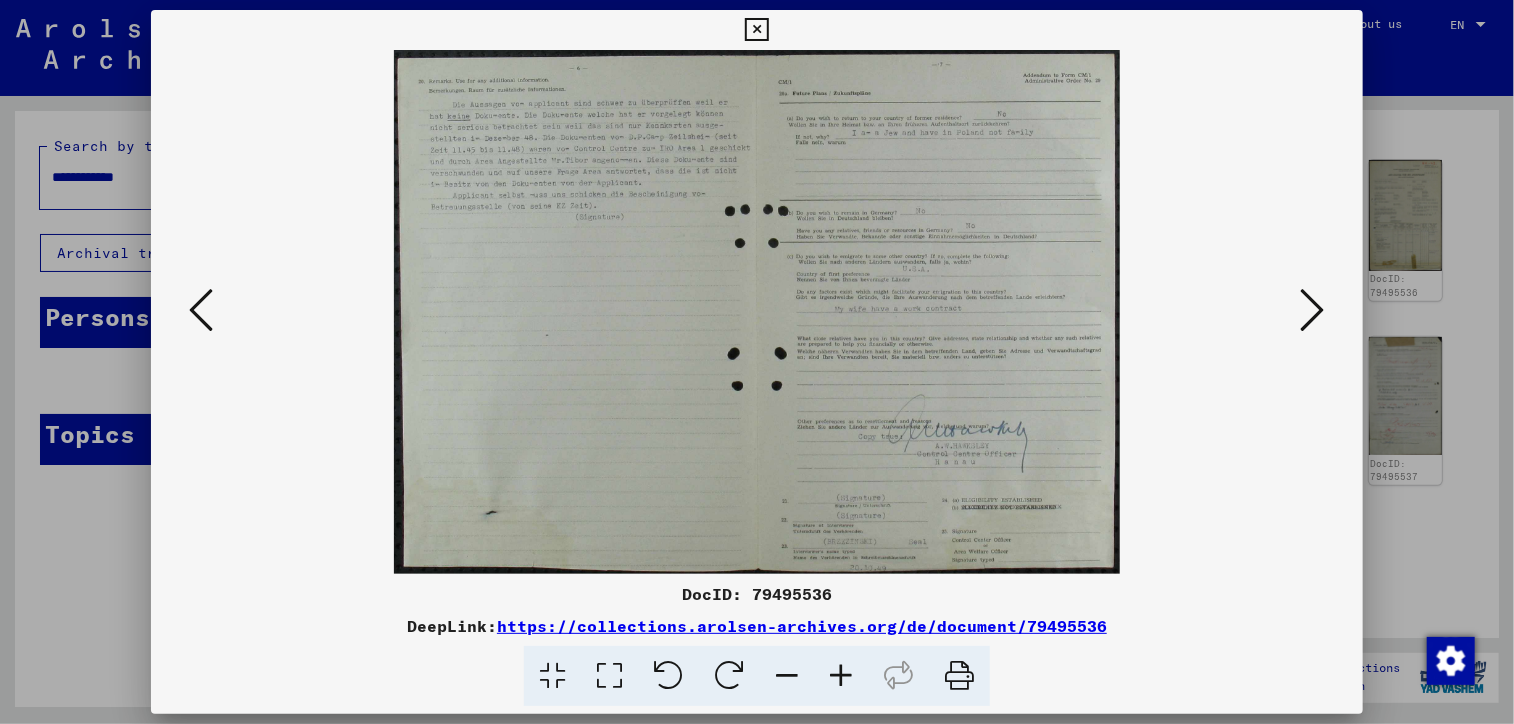 click at bounding box center (201, 310) 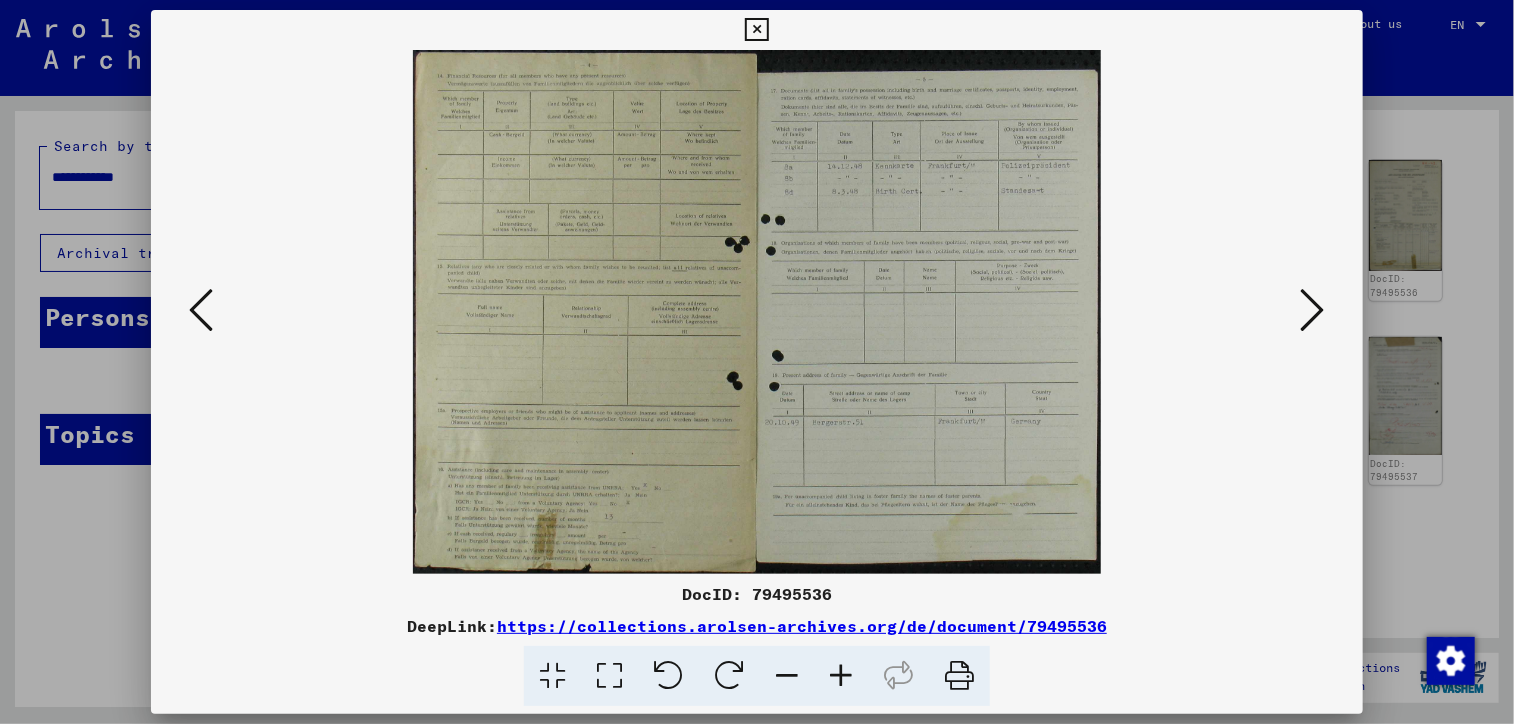 click at bounding box center [201, 310] 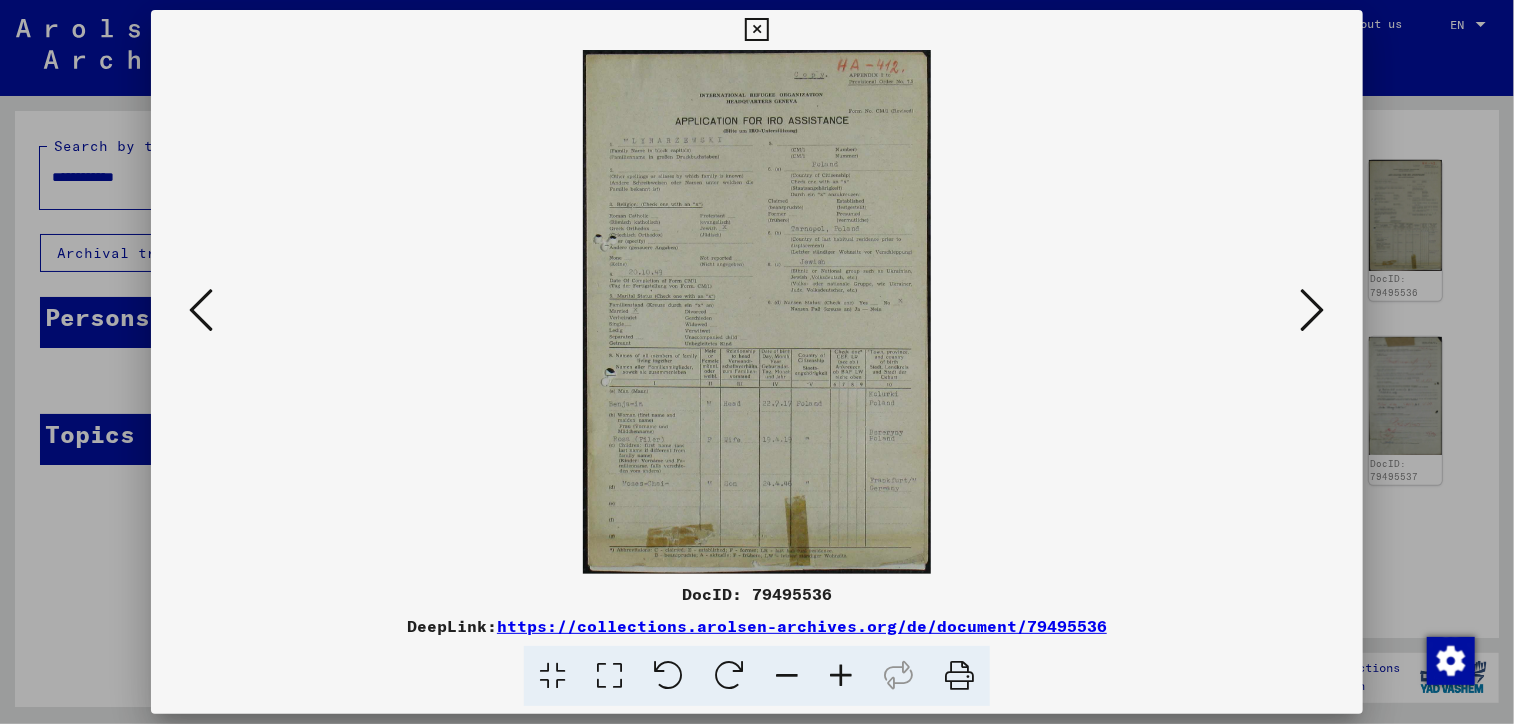 click at bounding box center (201, 310) 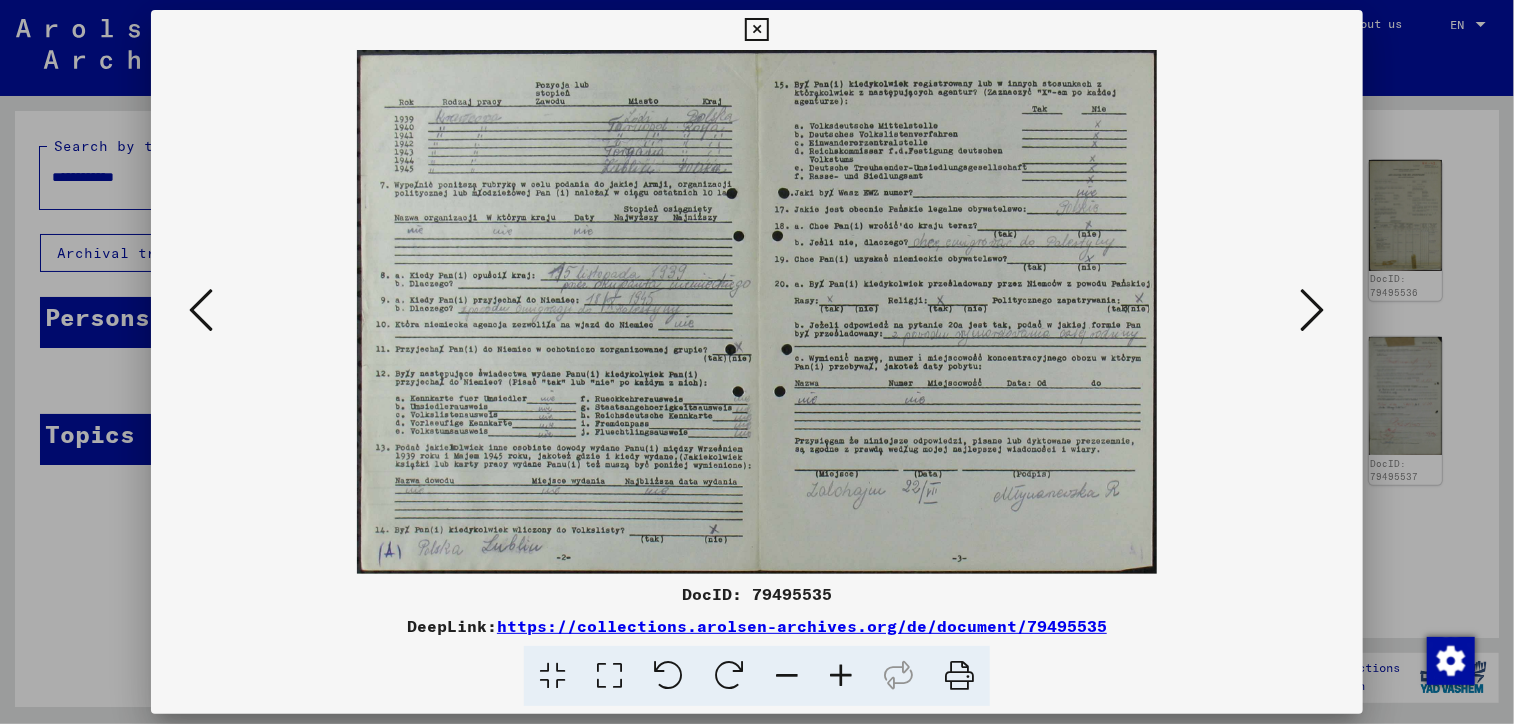 click at bounding box center [201, 310] 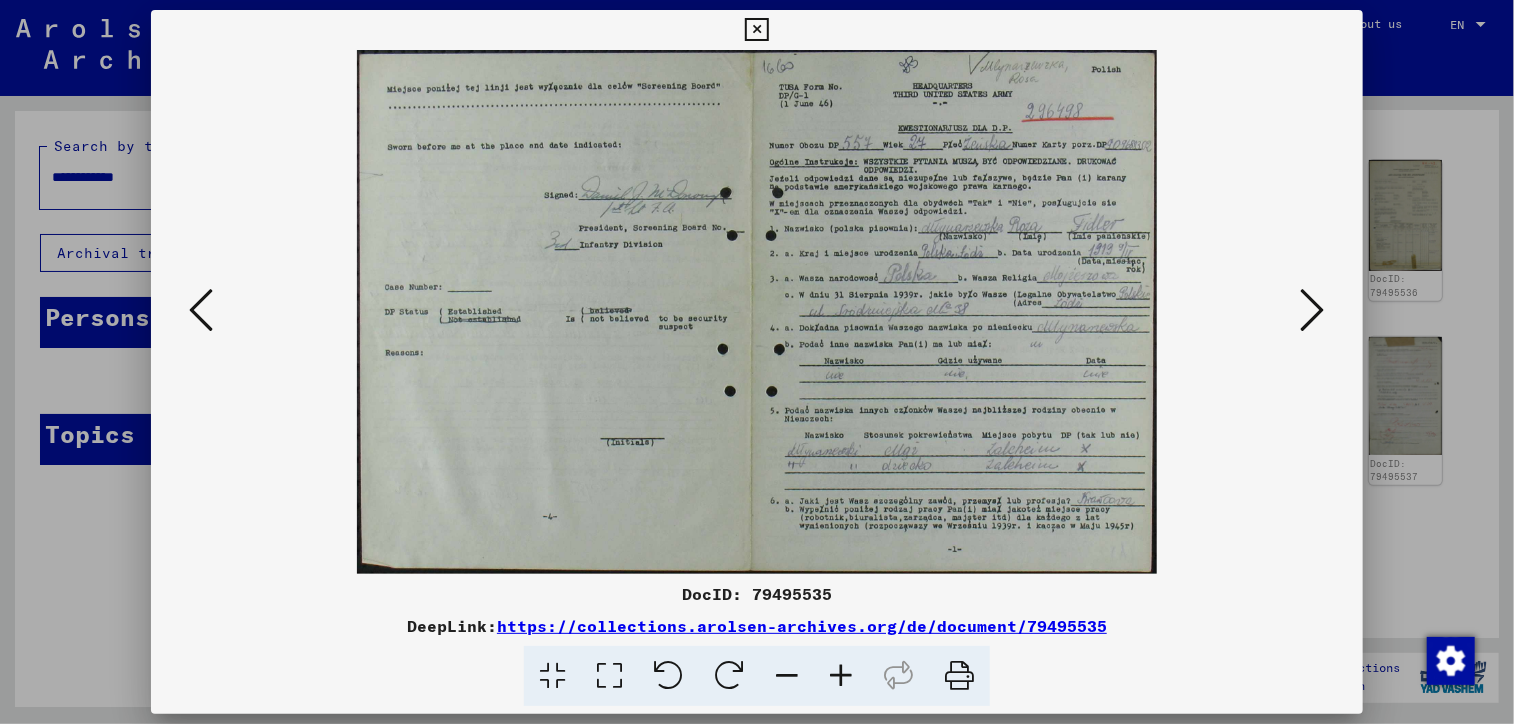 click at bounding box center (201, 310) 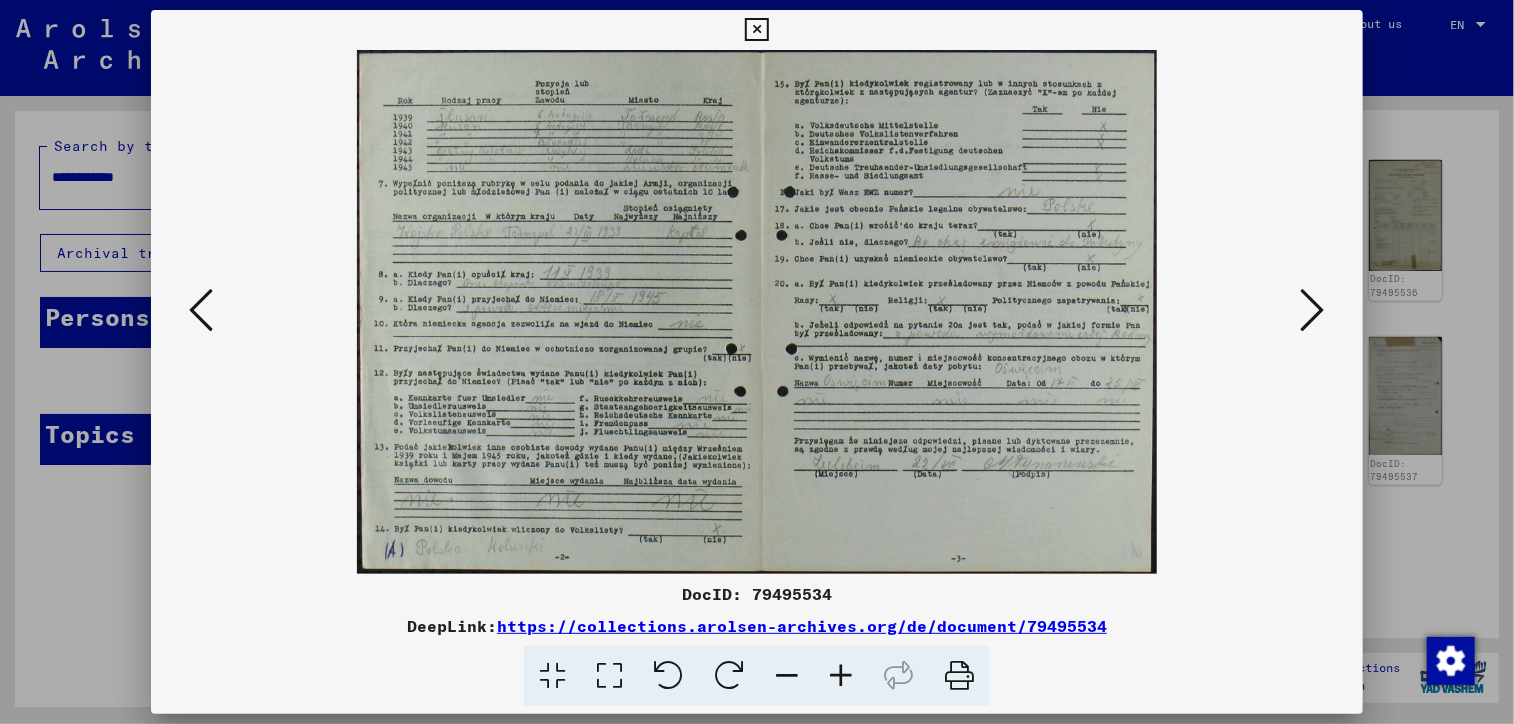 click at bounding box center [201, 310] 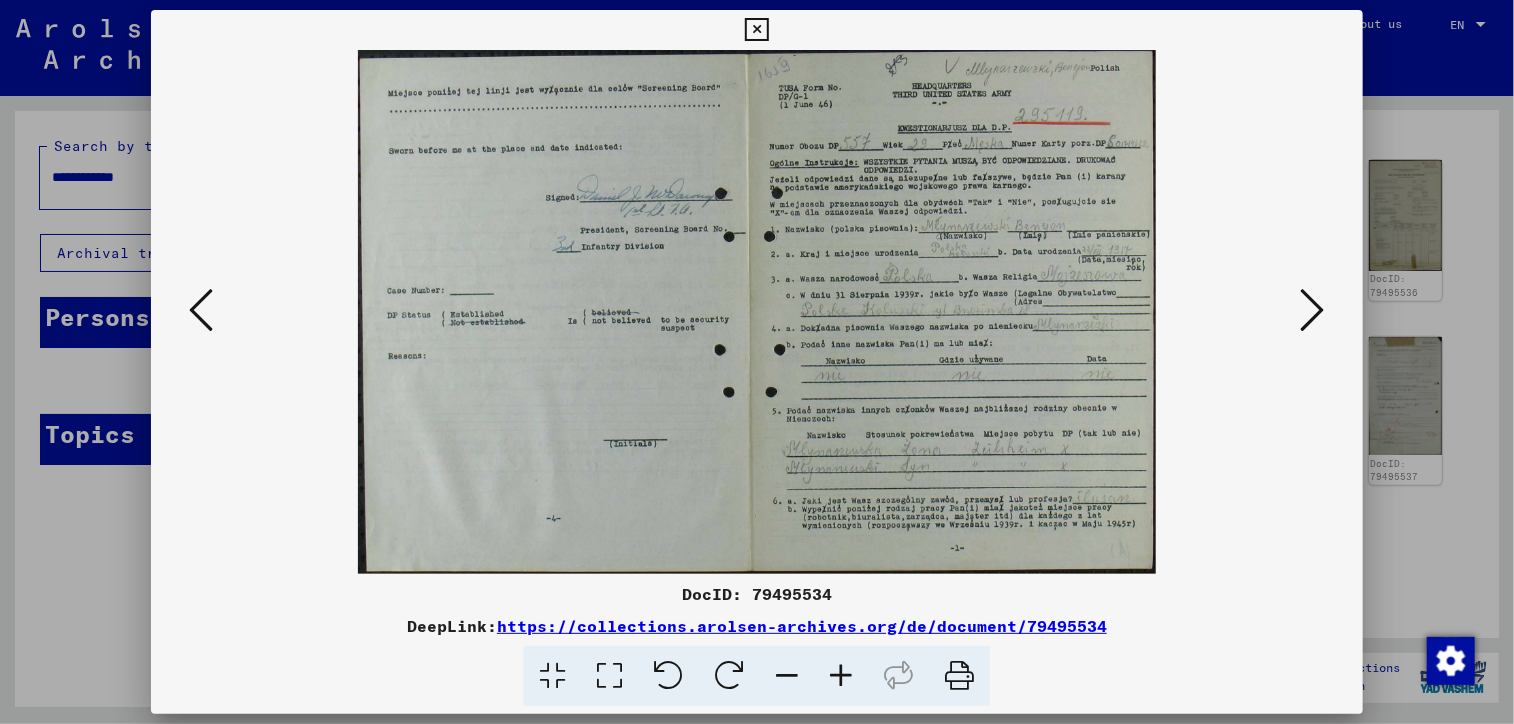 click at bounding box center (201, 310) 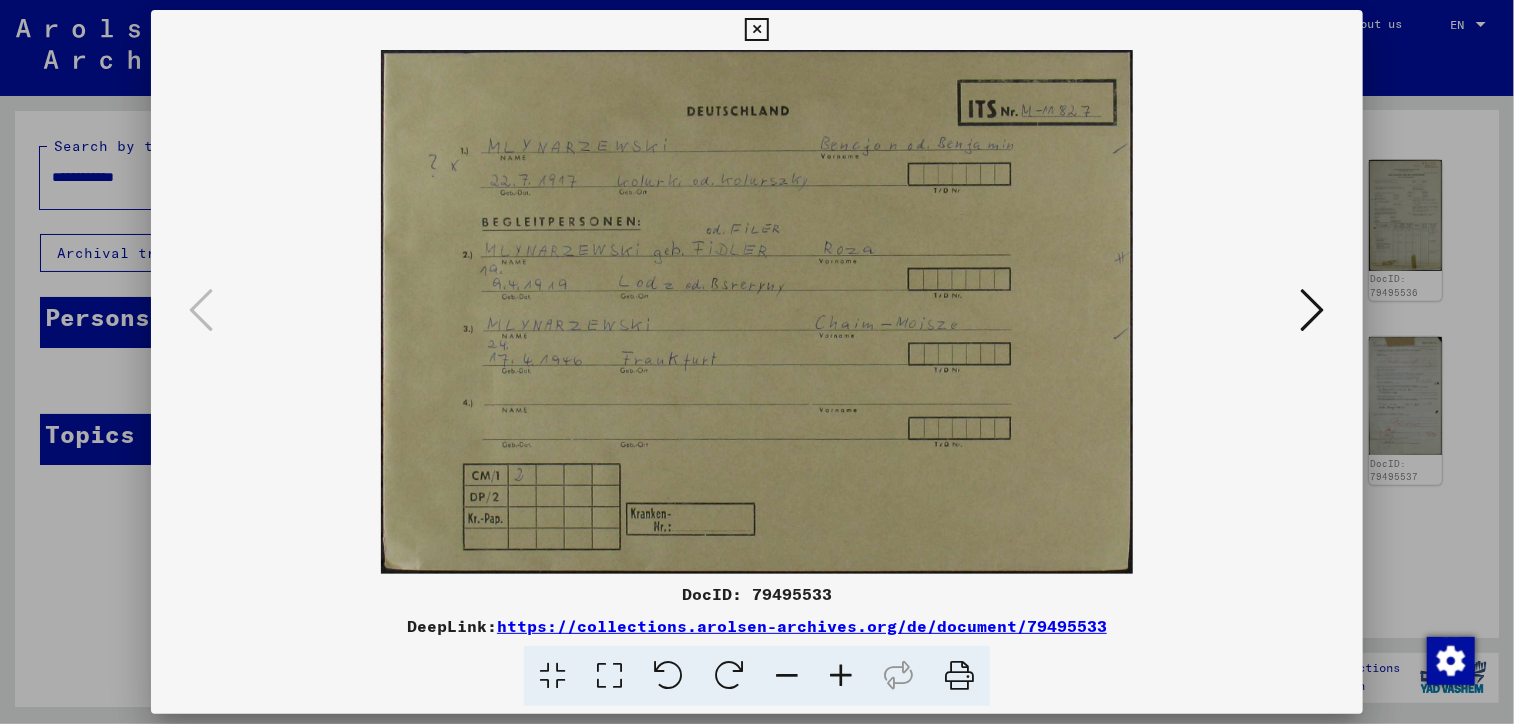 drag, startPoint x: 1490, startPoint y: 334, endPoint x: 1479, endPoint y: 365, distance: 32.89377 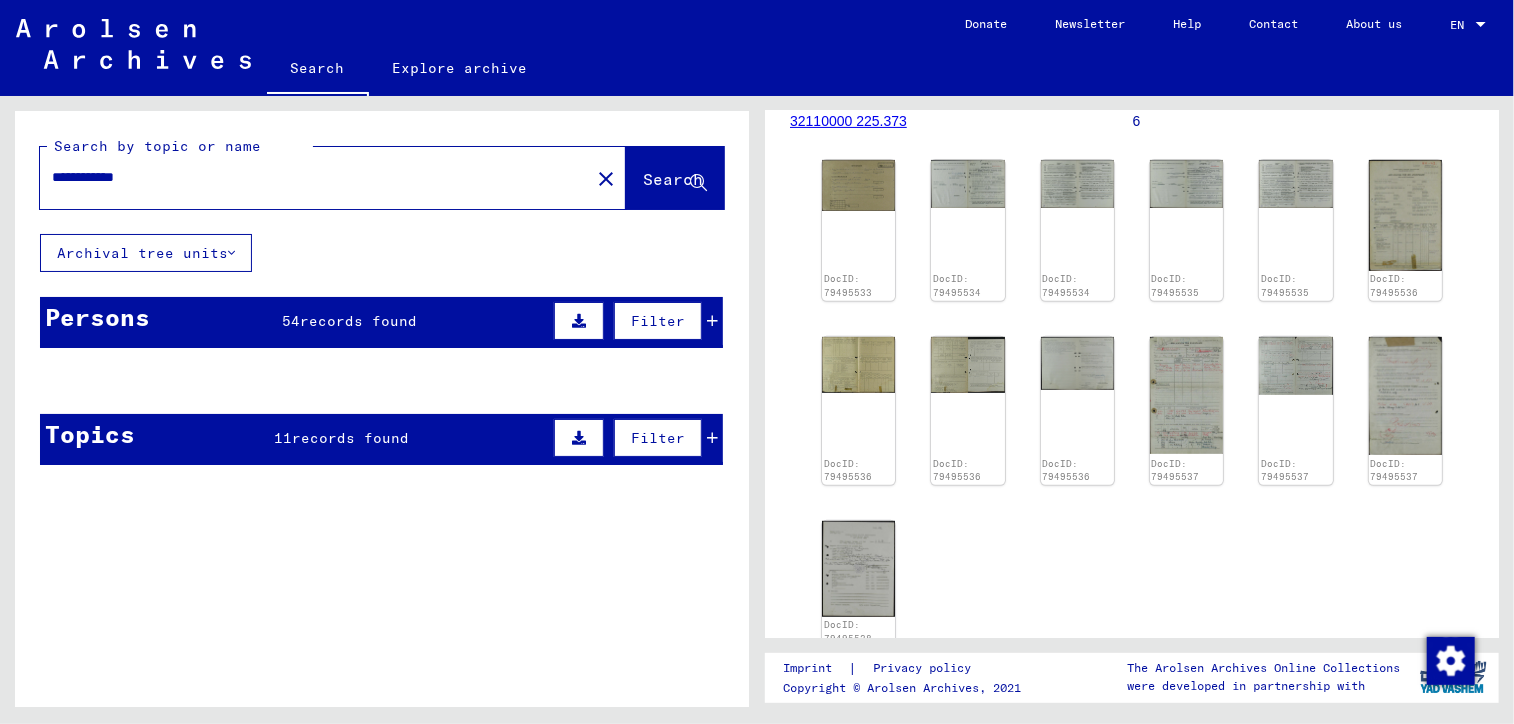 click on "records found" at bounding box center (358, 321) 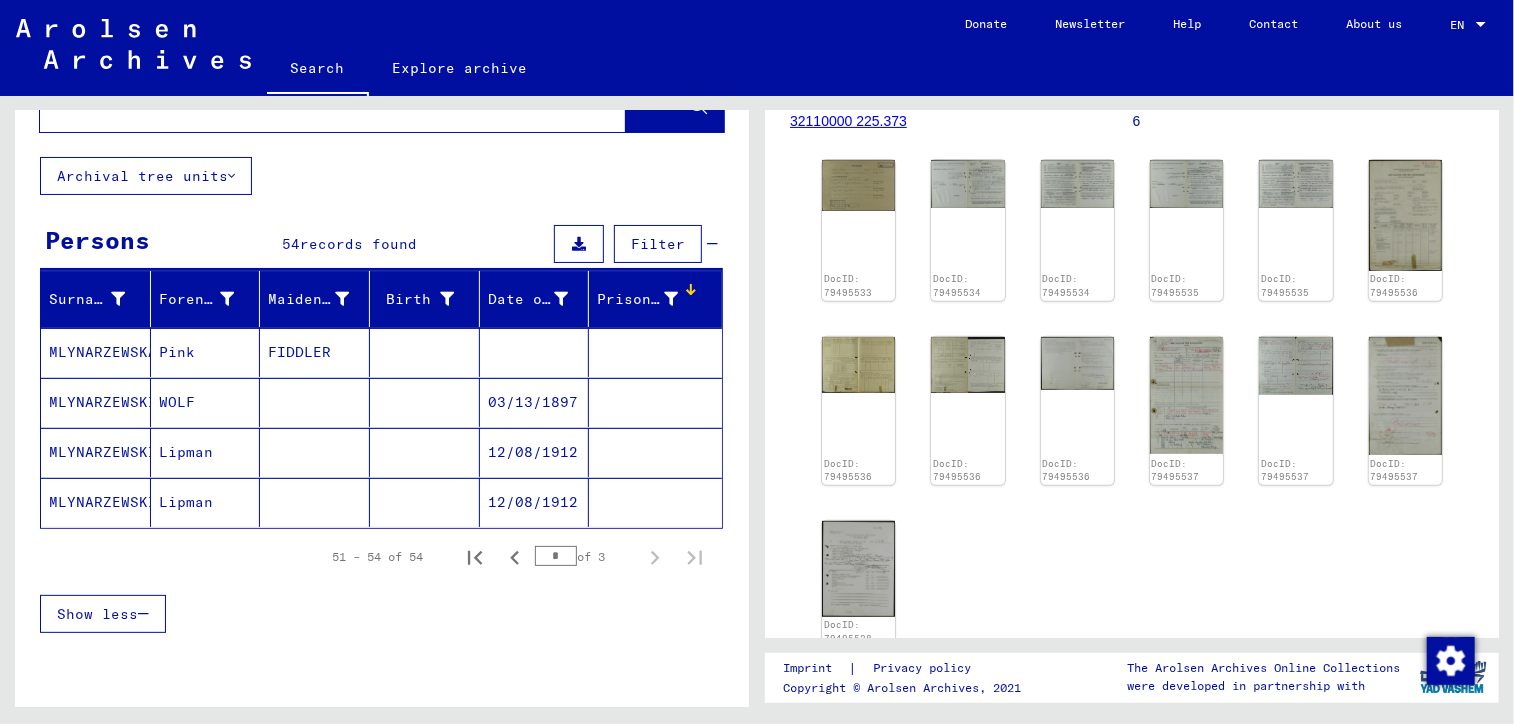 scroll, scrollTop: 0, scrollLeft: 0, axis: both 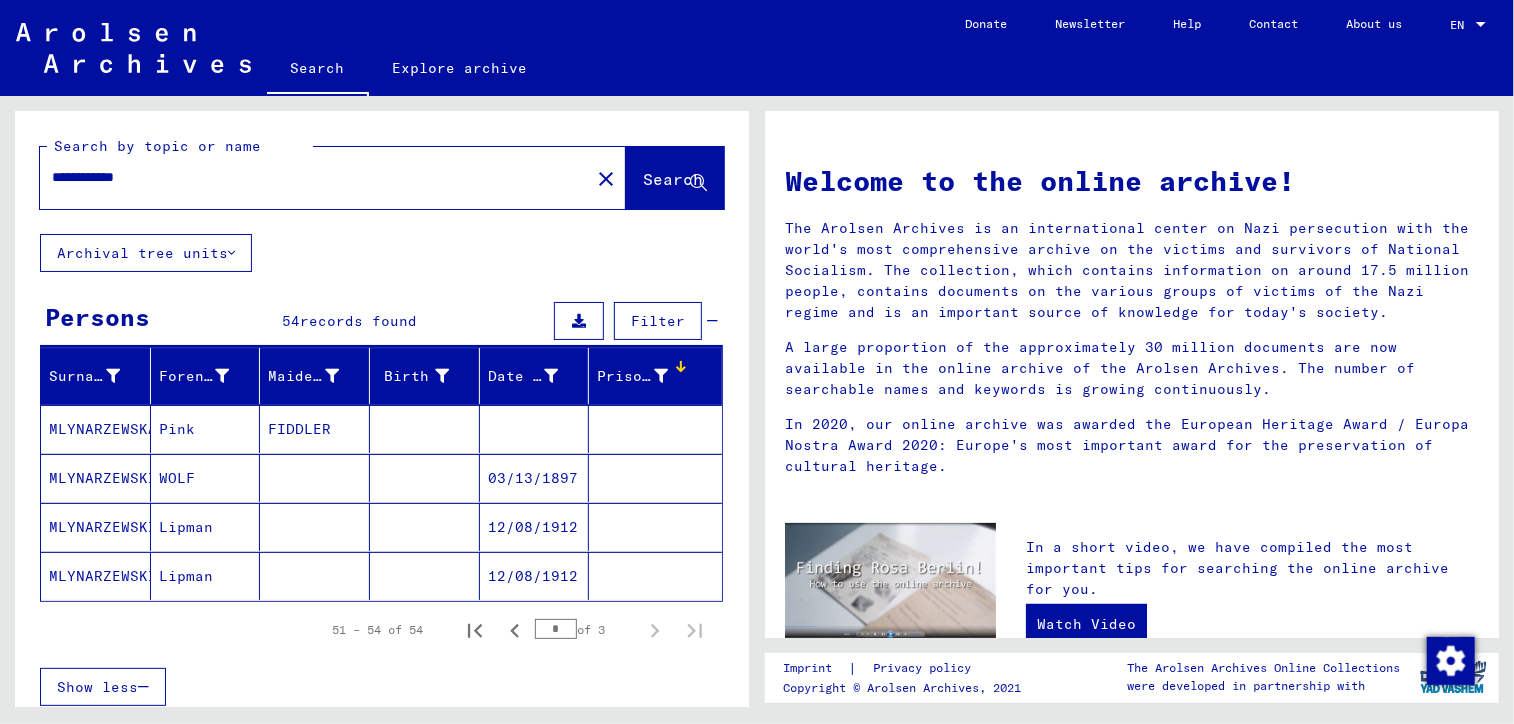 click on "**********" at bounding box center (309, 177) 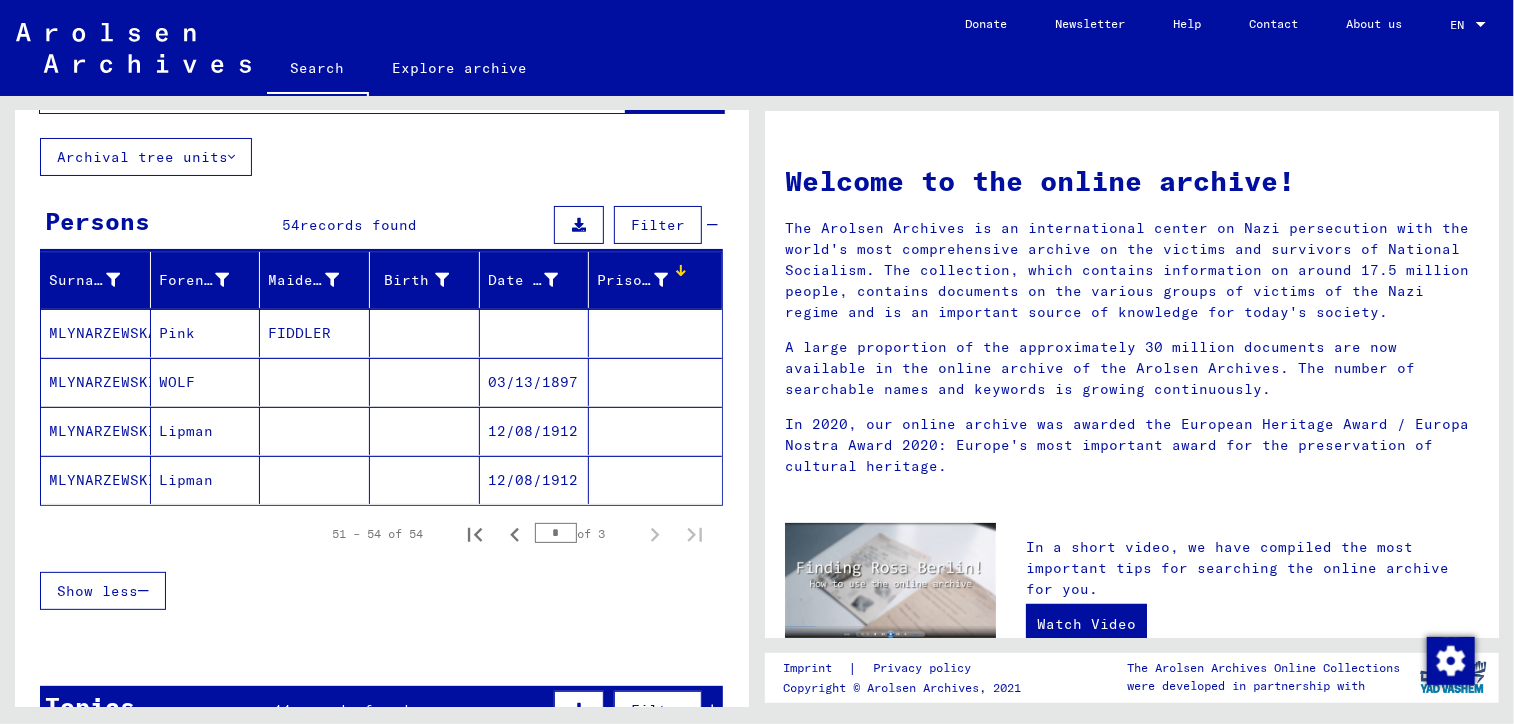 scroll, scrollTop: 125, scrollLeft: 0, axis: vertical 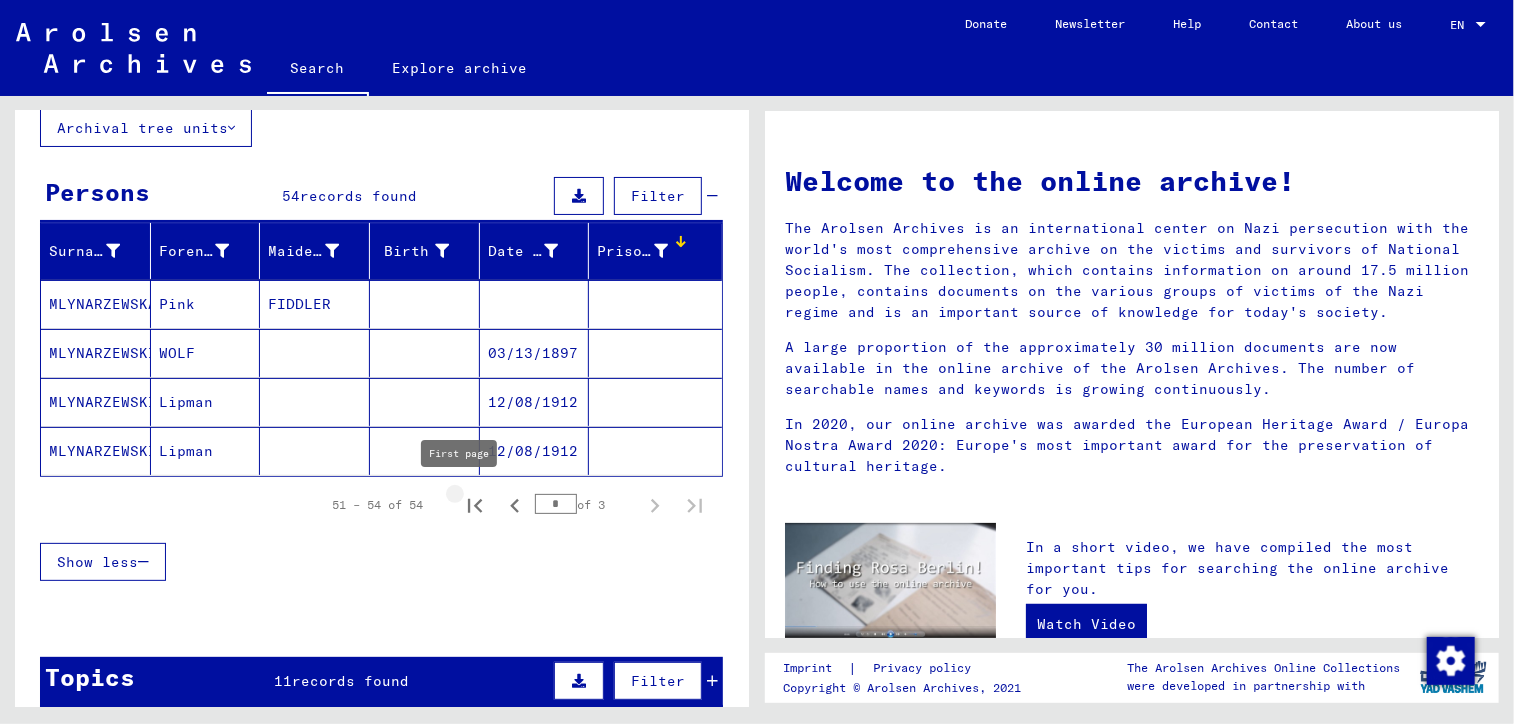 click 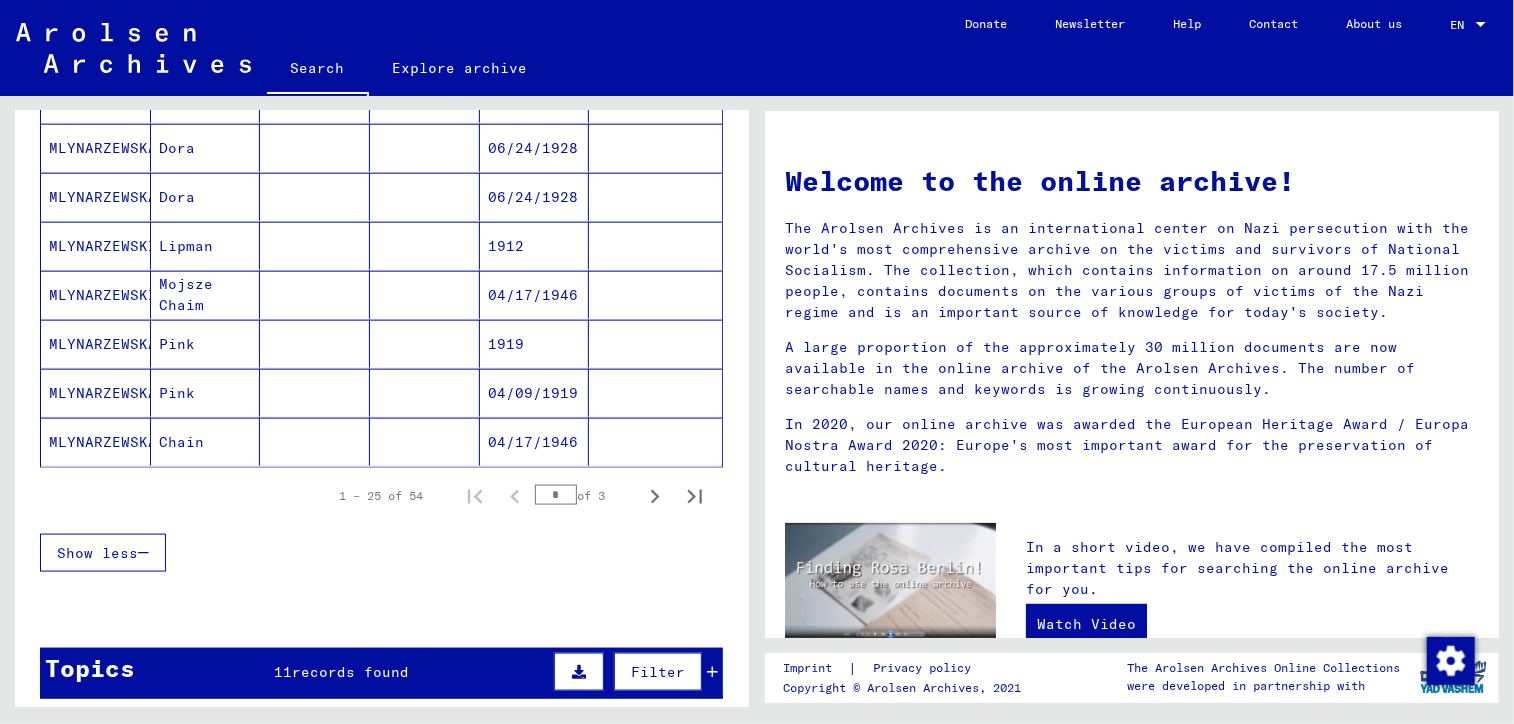 scroll, scrollTop: 1171, scrollLeft: 0, axis: vertical 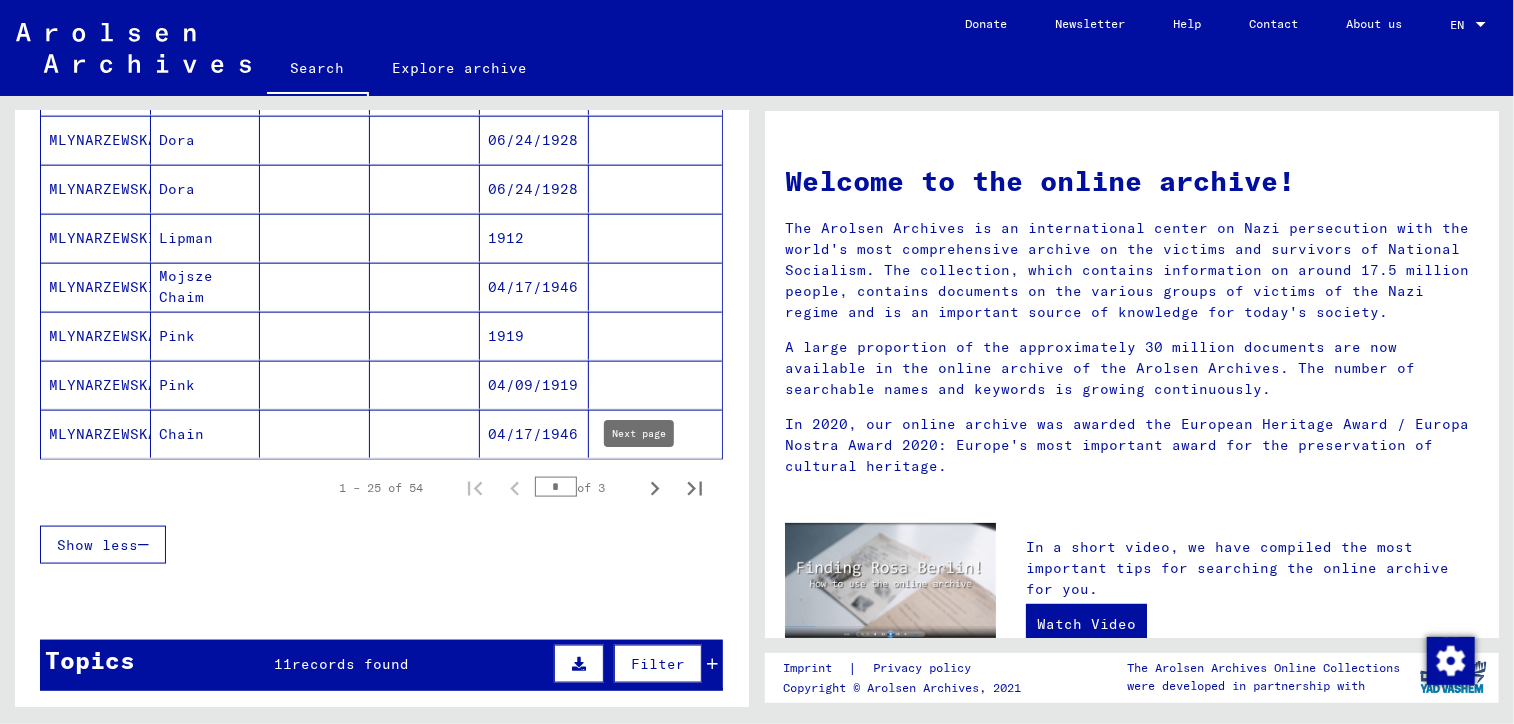 click 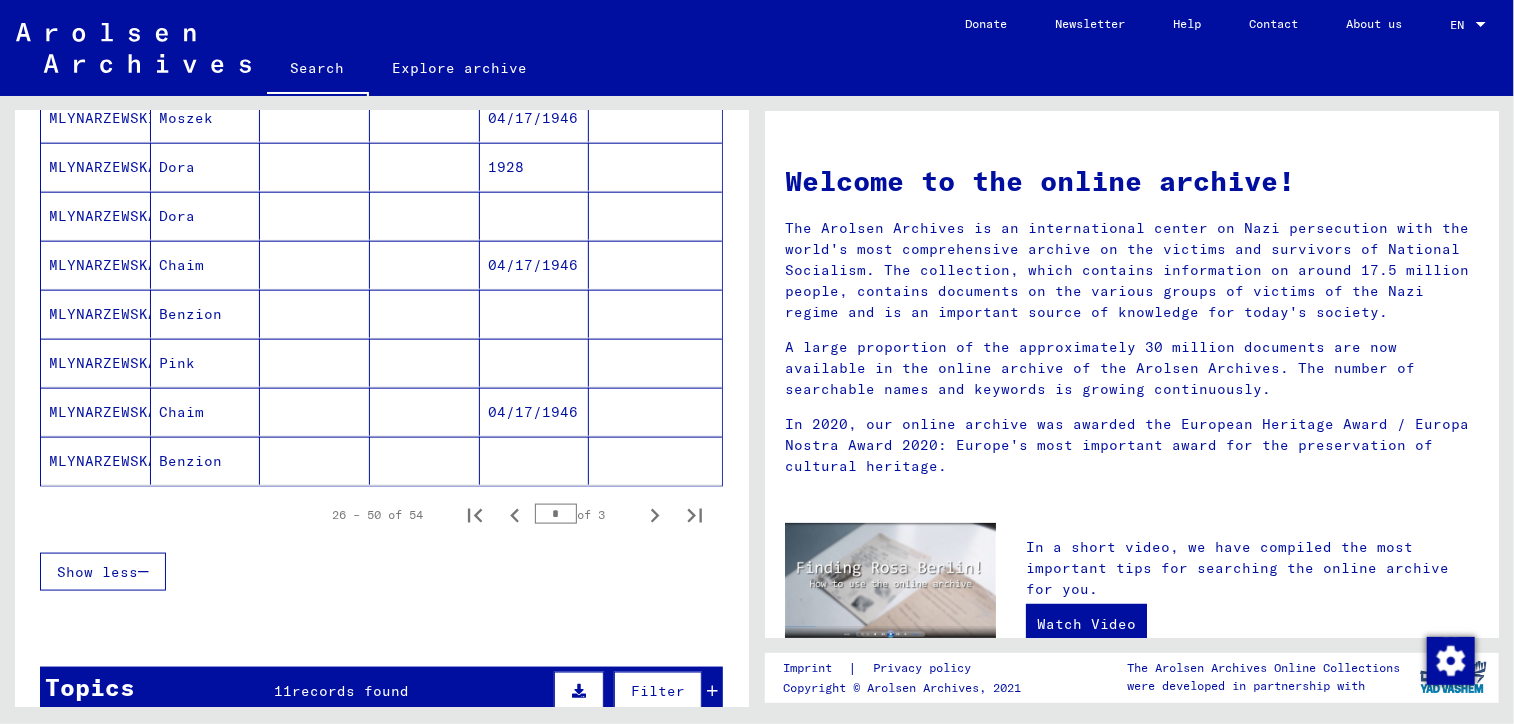 scroll, scrollTop: 1008, scrollLeft: 0, axis: vertical 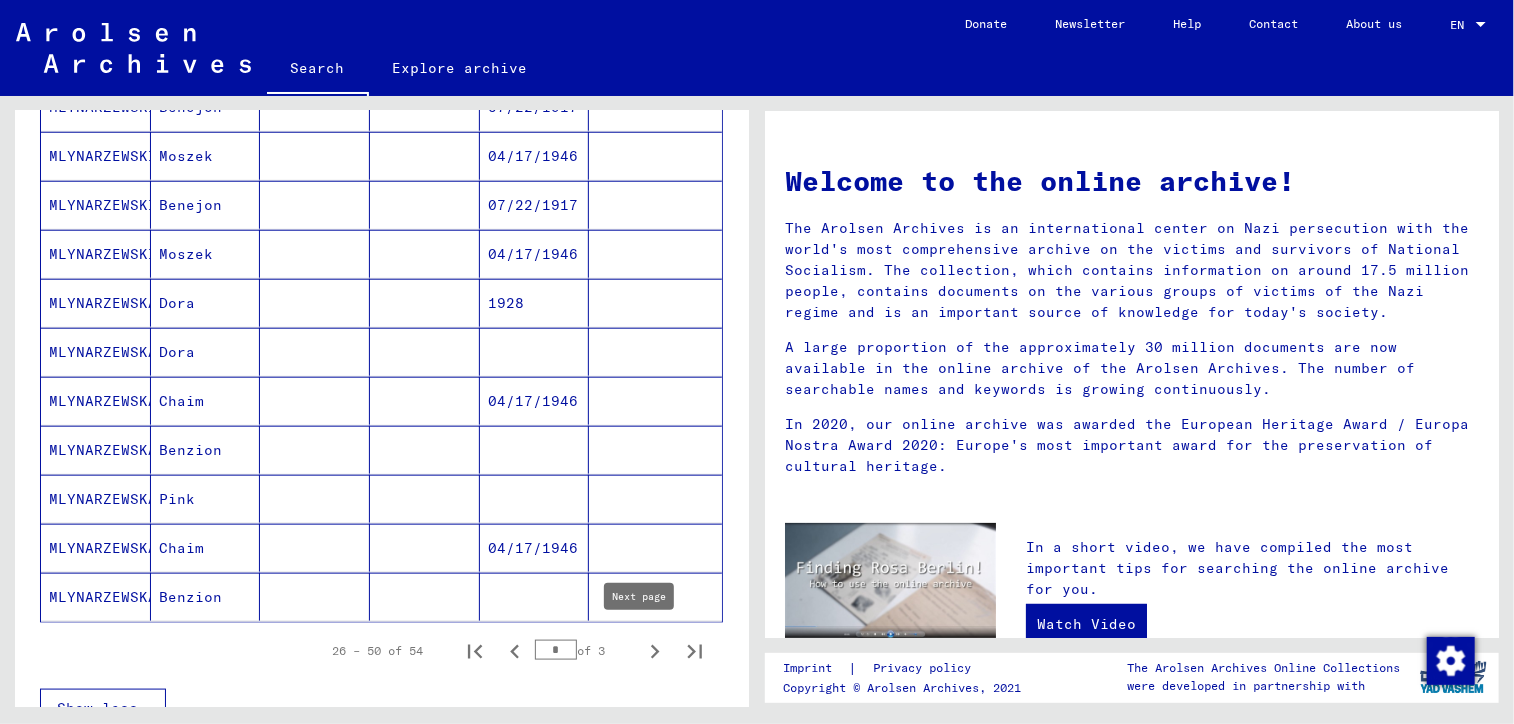click 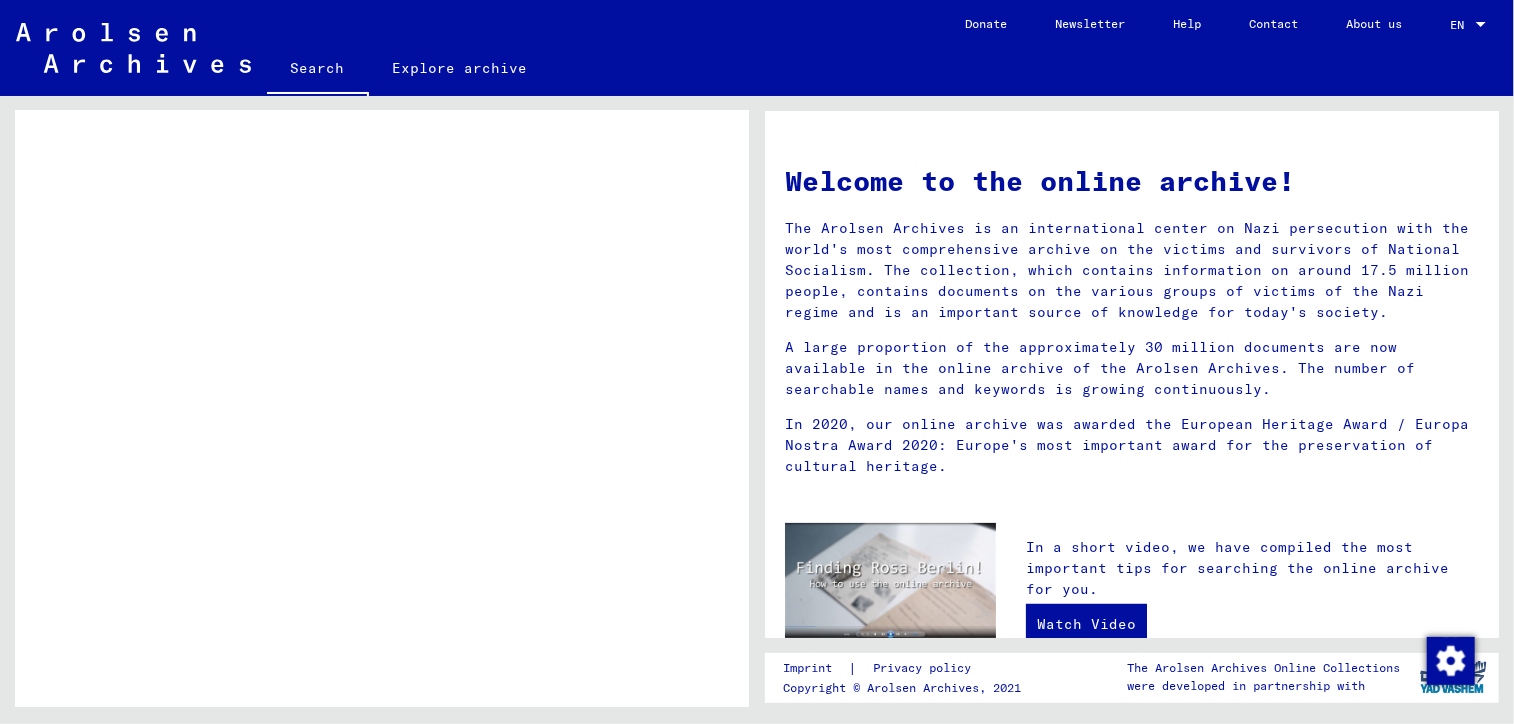 click on "**********" 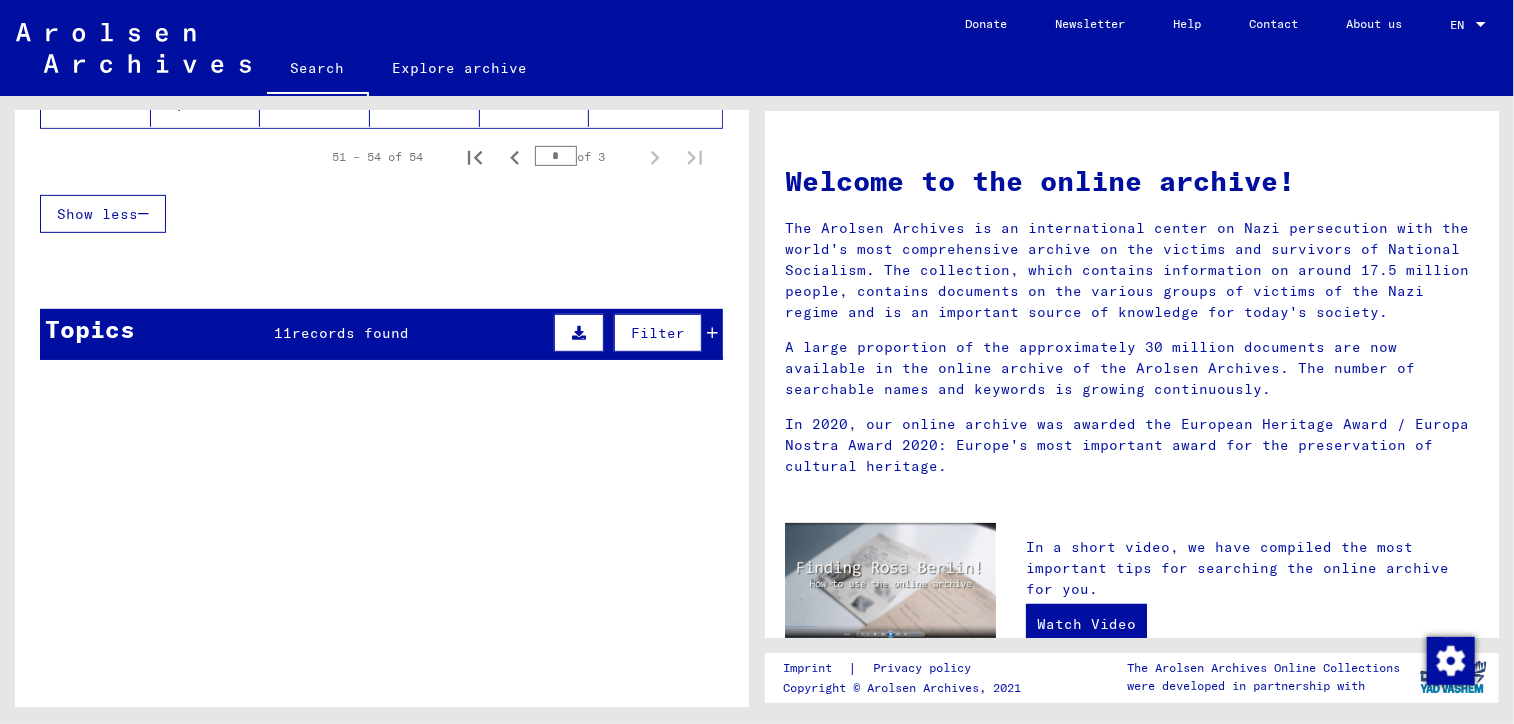 scroll, scrollTop: 0, scrollLeft: 0, axis: both 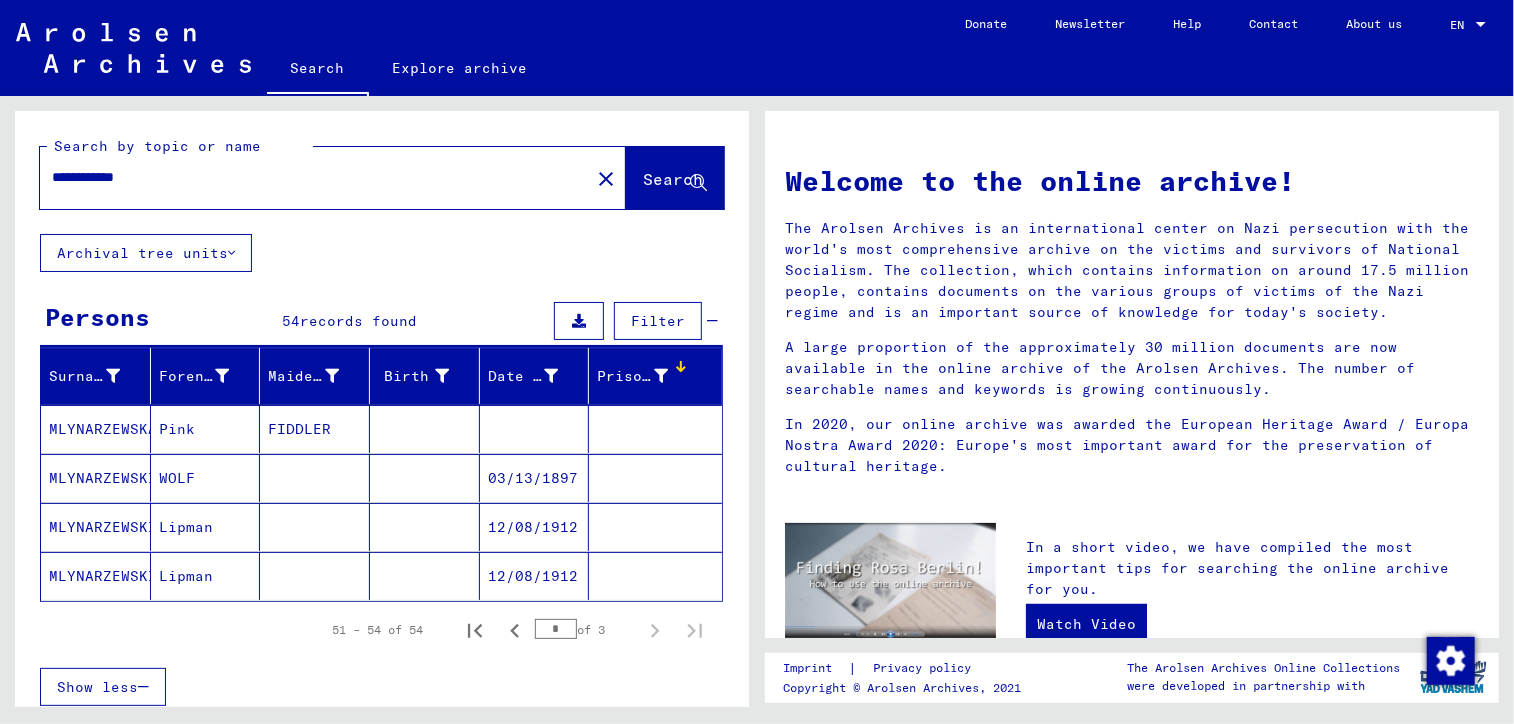 click 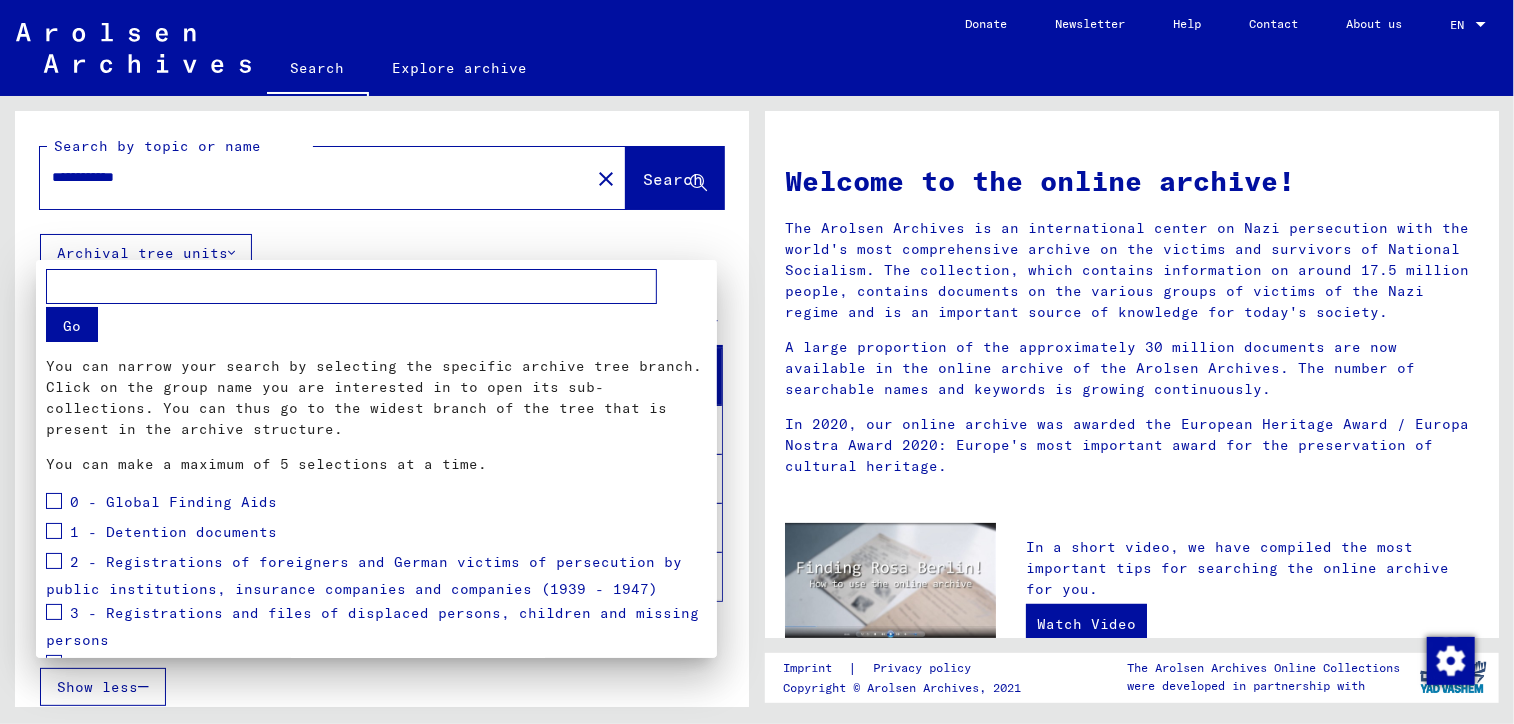 drag, startPoint x: 744, startPoint y: 254, endPoint x: 742, endPoint y: 307, distance: 53.037724 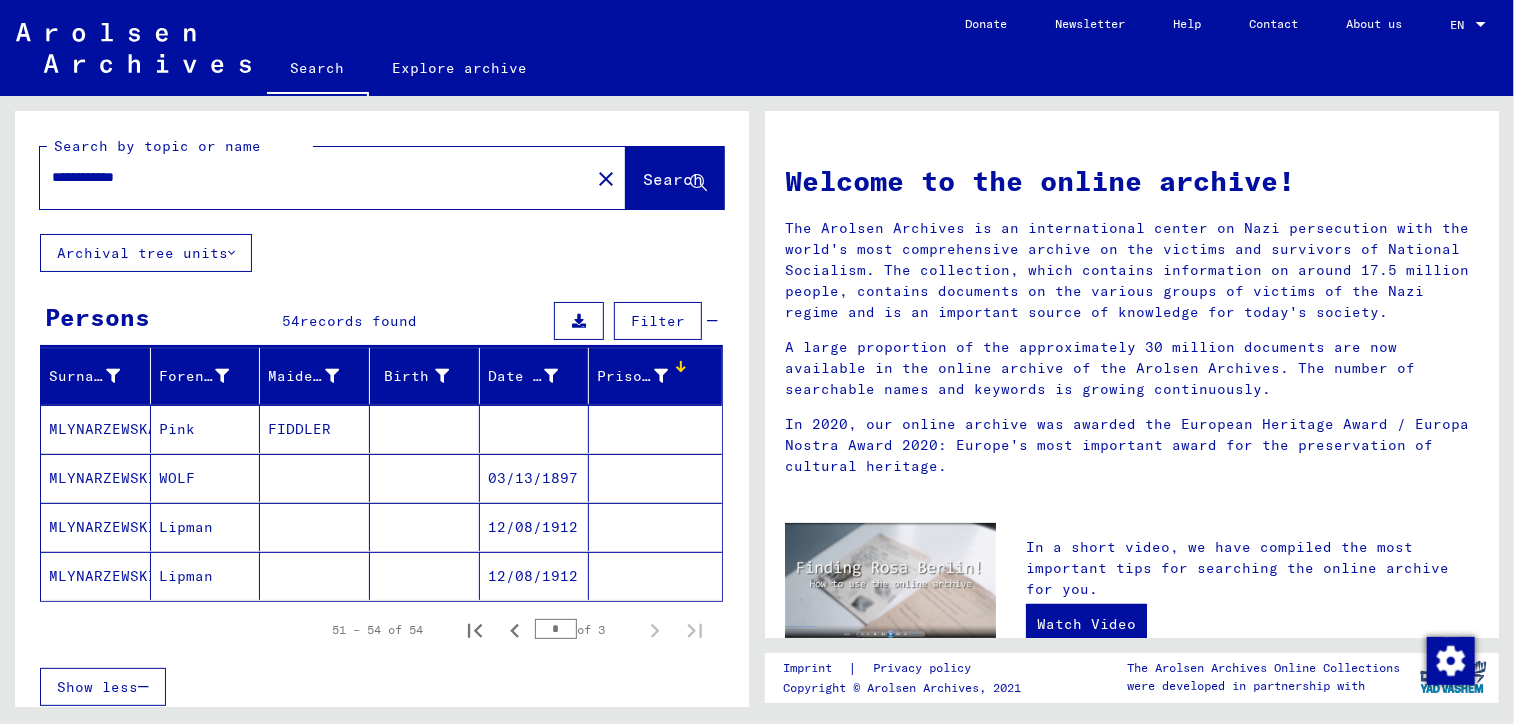 click on "**********" at bounding box center [309, 177] 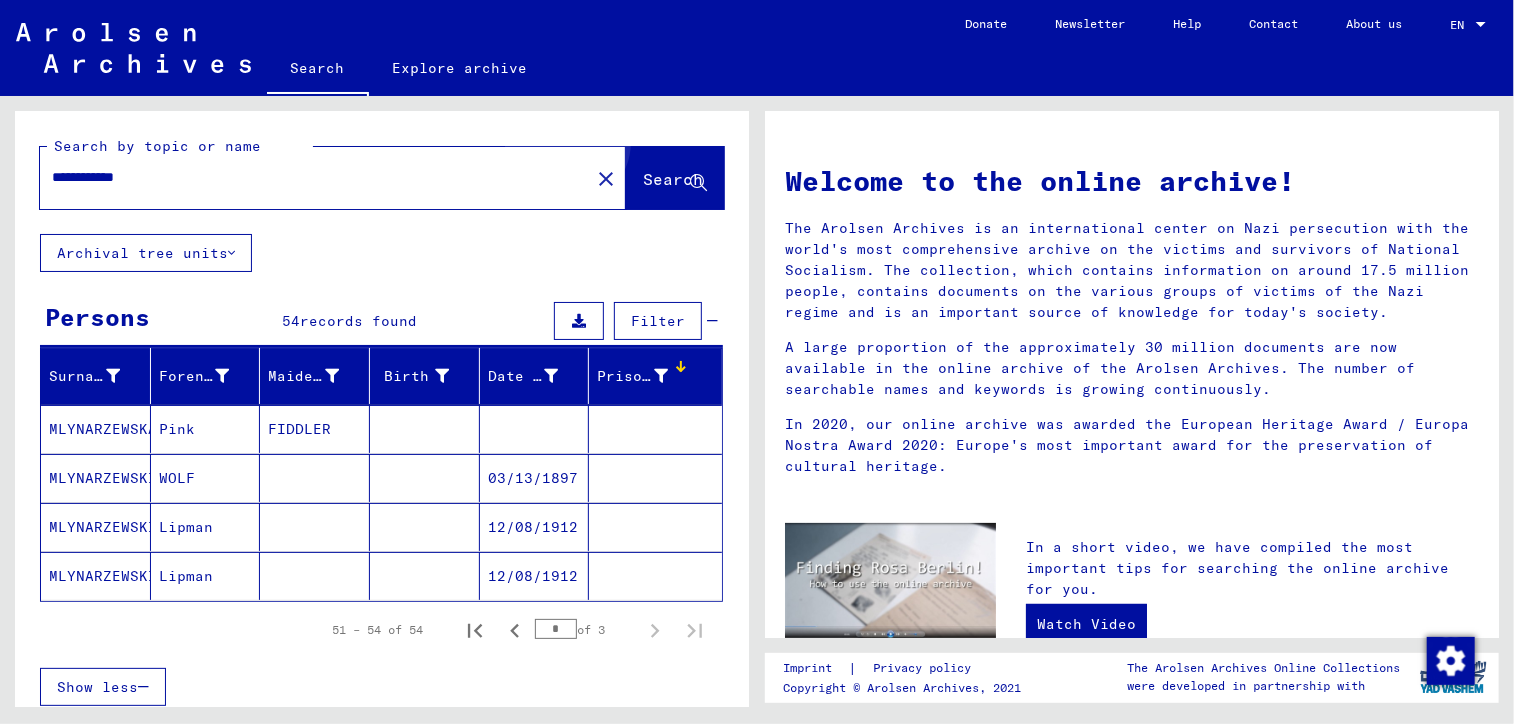 click on "Search" 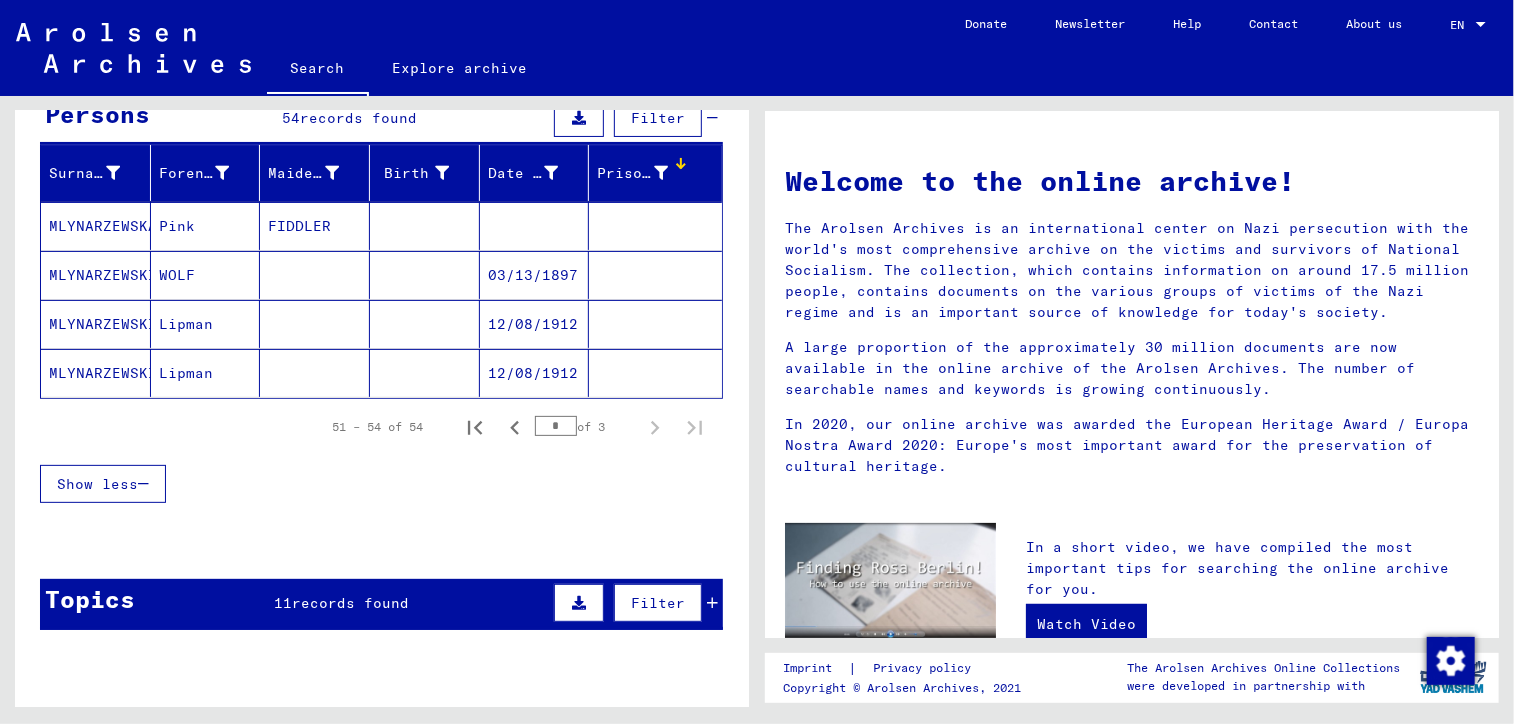 scroll, scrollTop: 208, scrollLeft: 0, axis: vertical 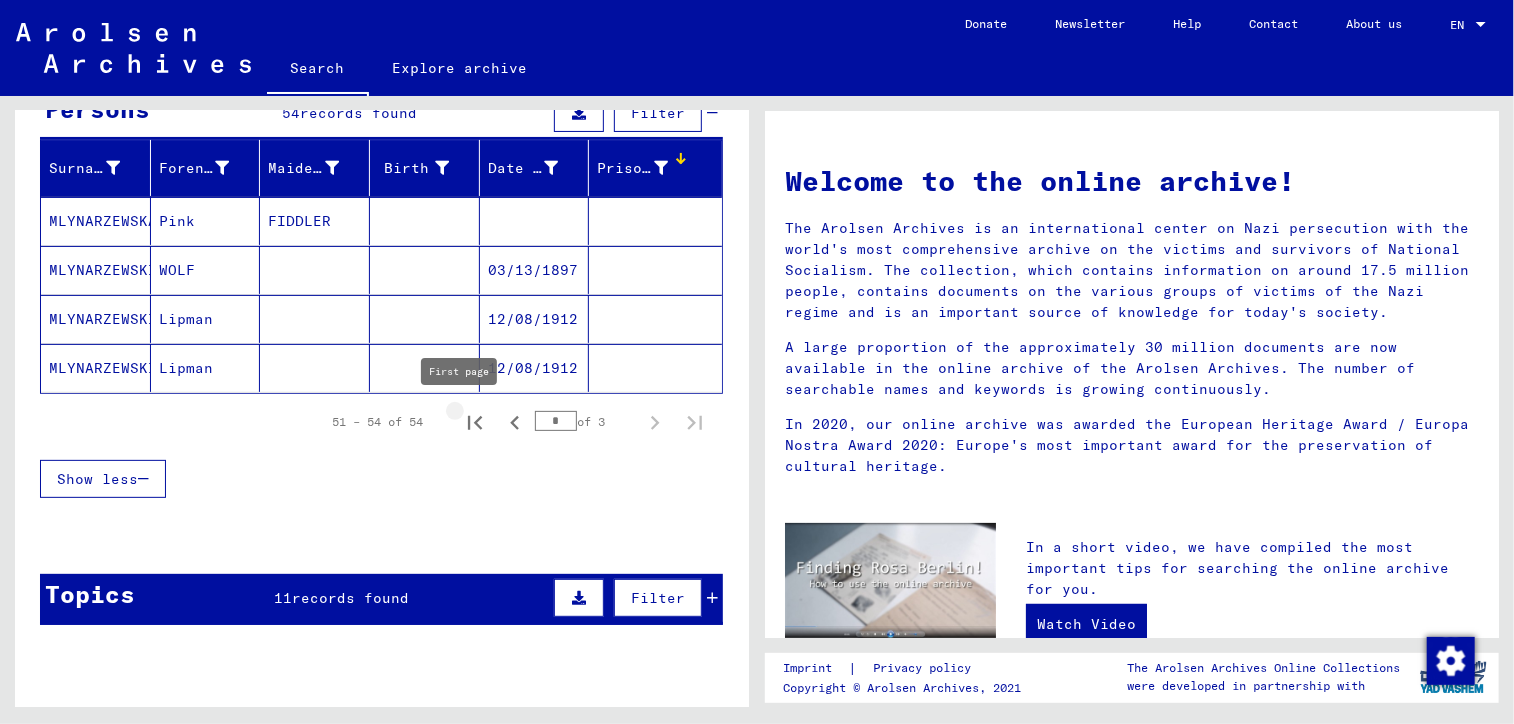 click 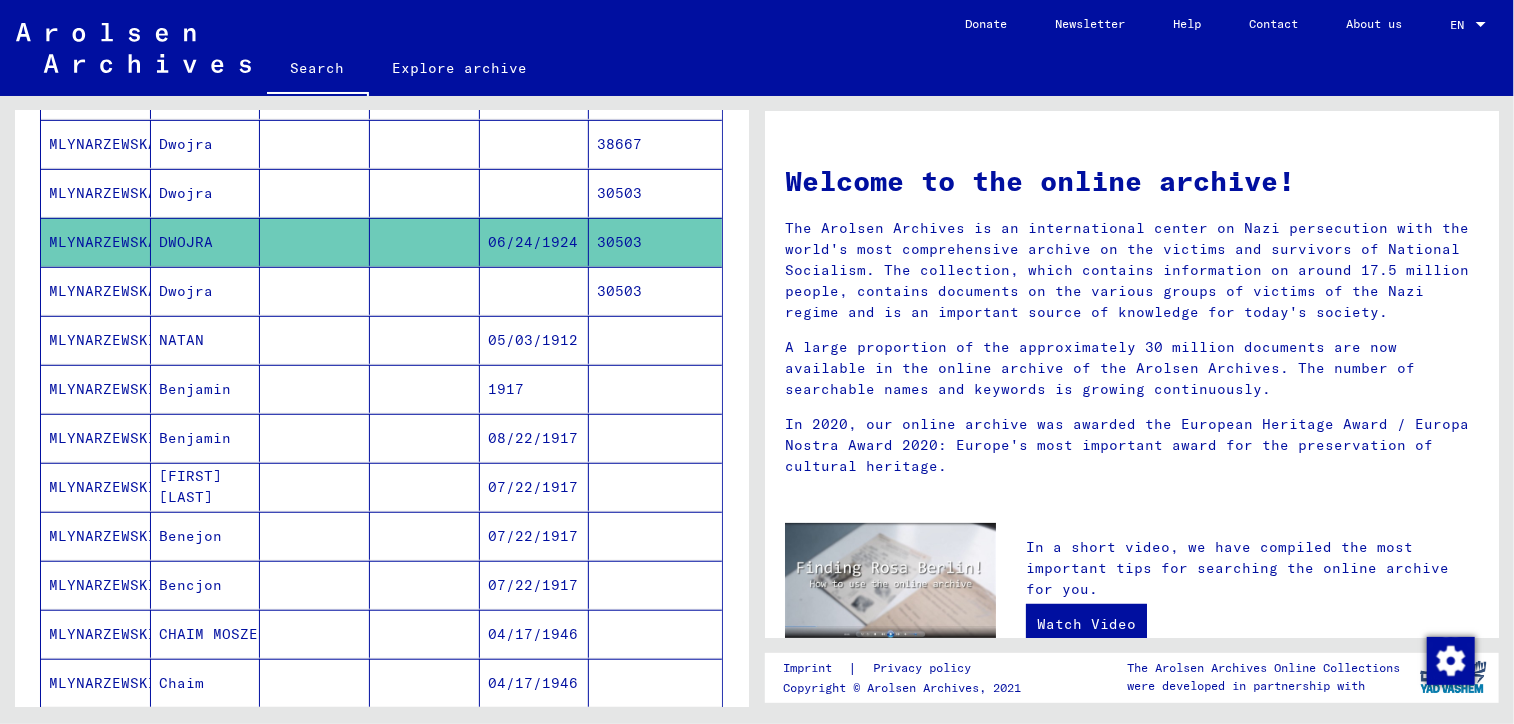 scroll, scrollTop: 410, scrollLeft: 0, axis: vertical 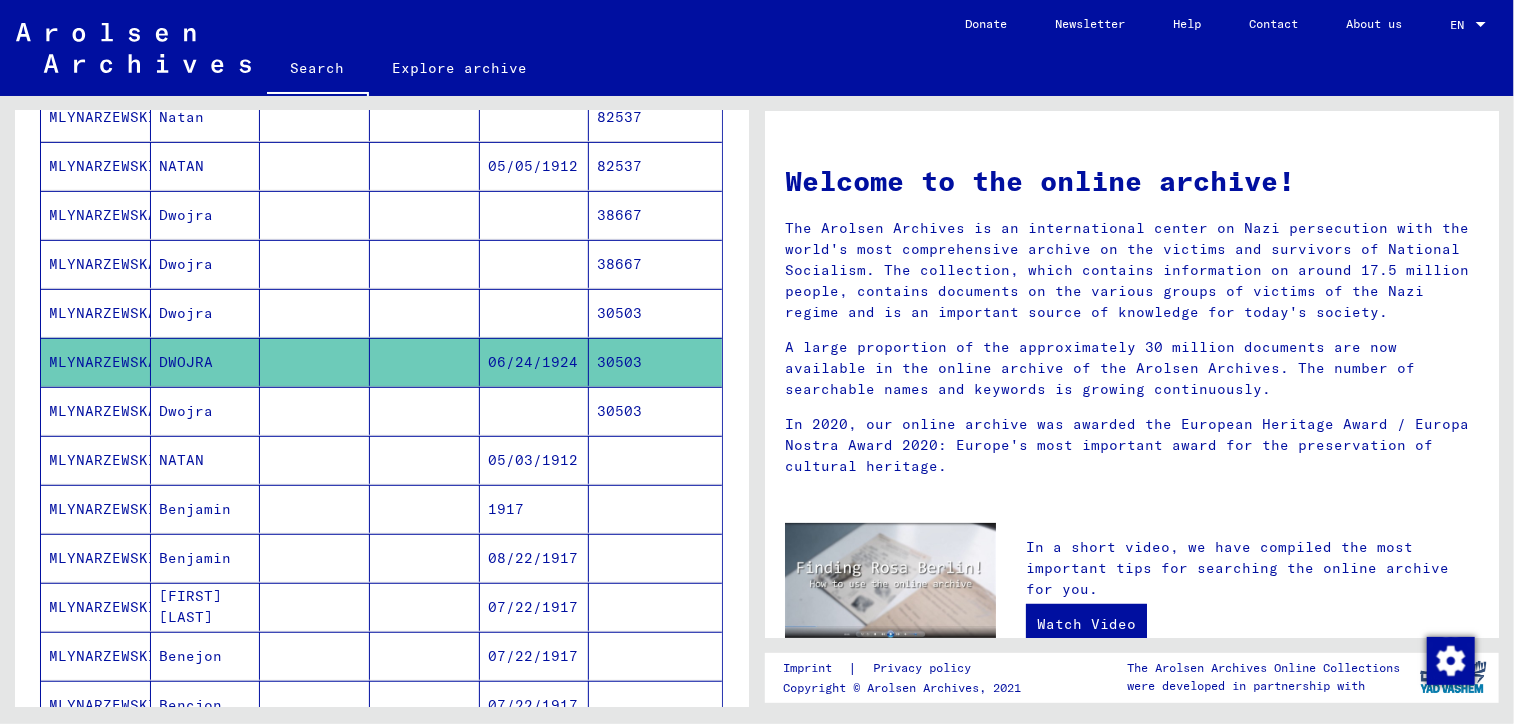 drag, startPoint x: 423, startPoint y: 344, endPoint x: 848, endPoint y: 407, distance: 429.64404 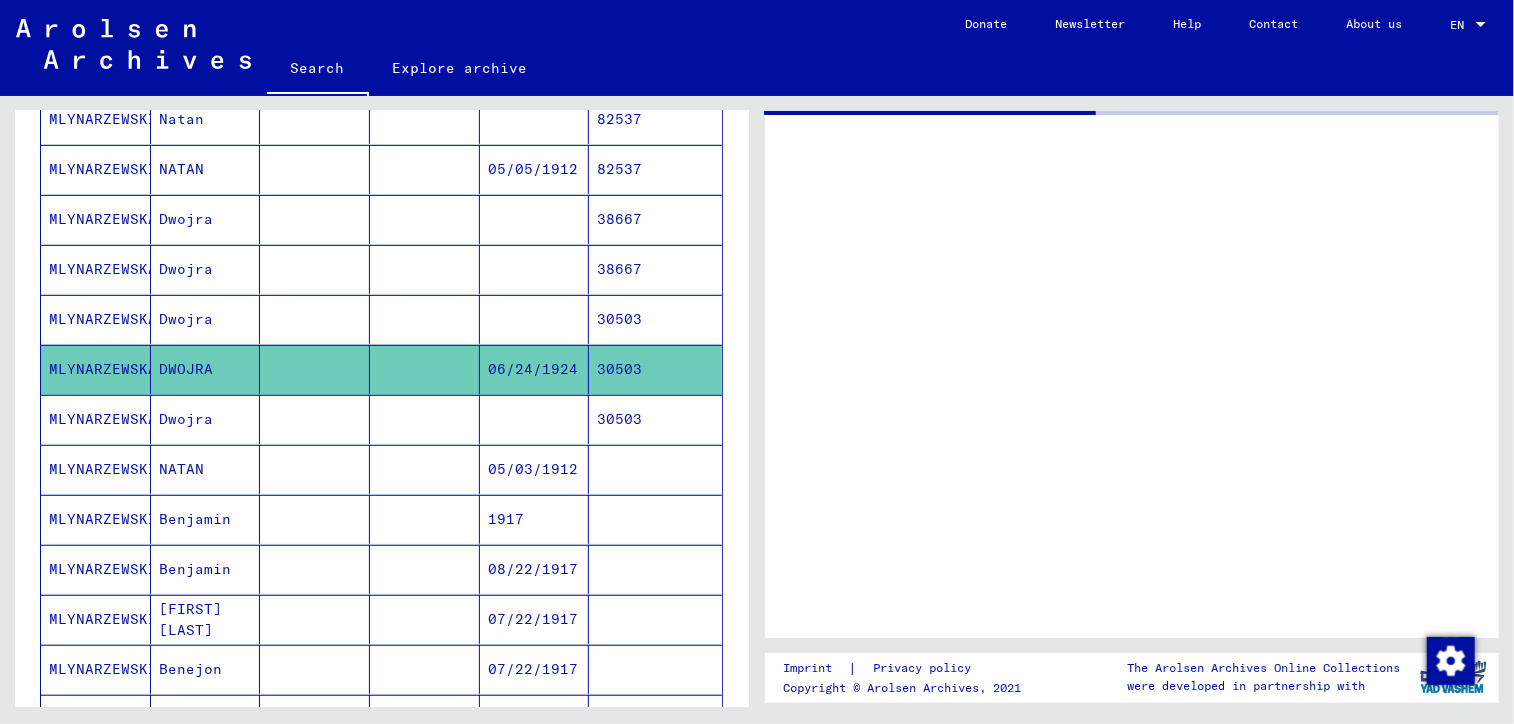 scroll, scrollTop: 412, scrollLeft: 0, axis: vertical 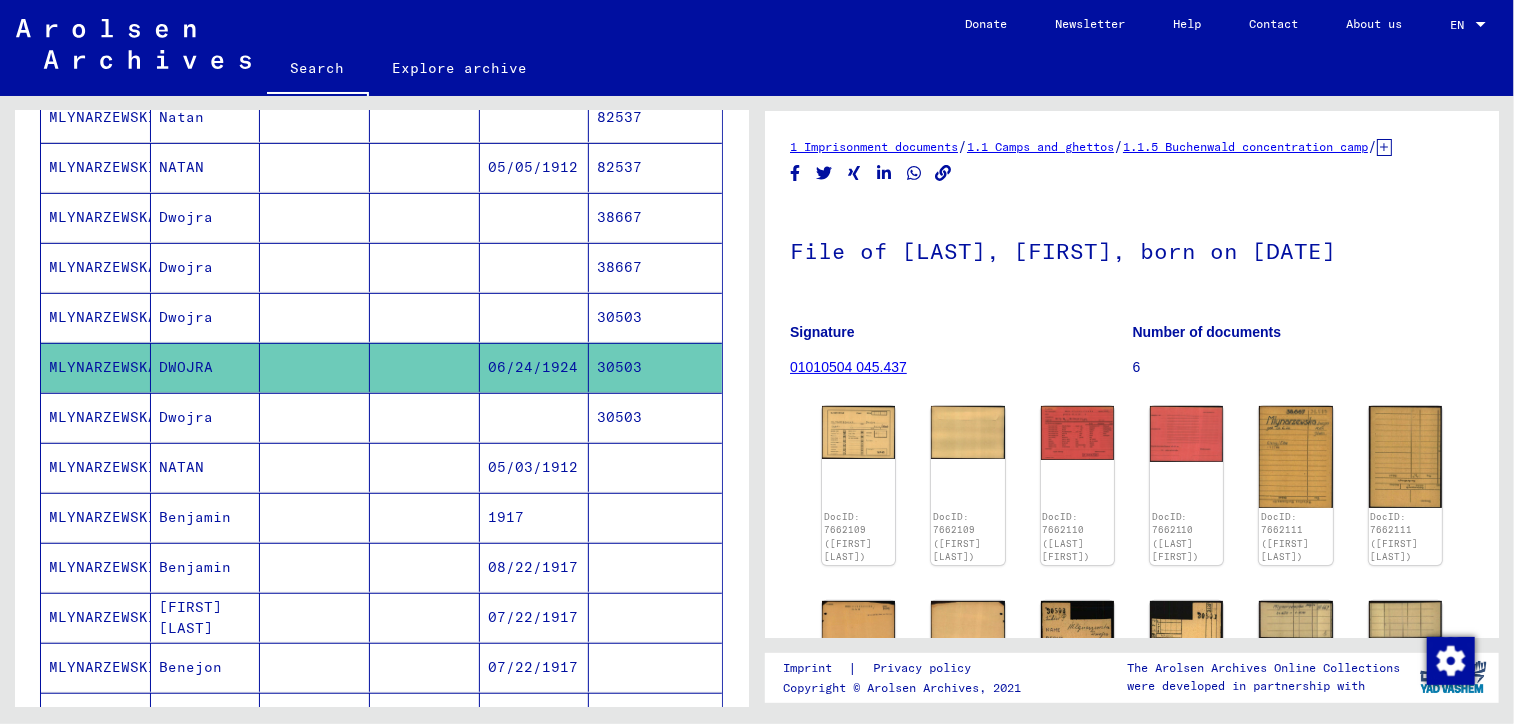 click on "MLYNARZEWSKI" at bounding box center [96, 217] 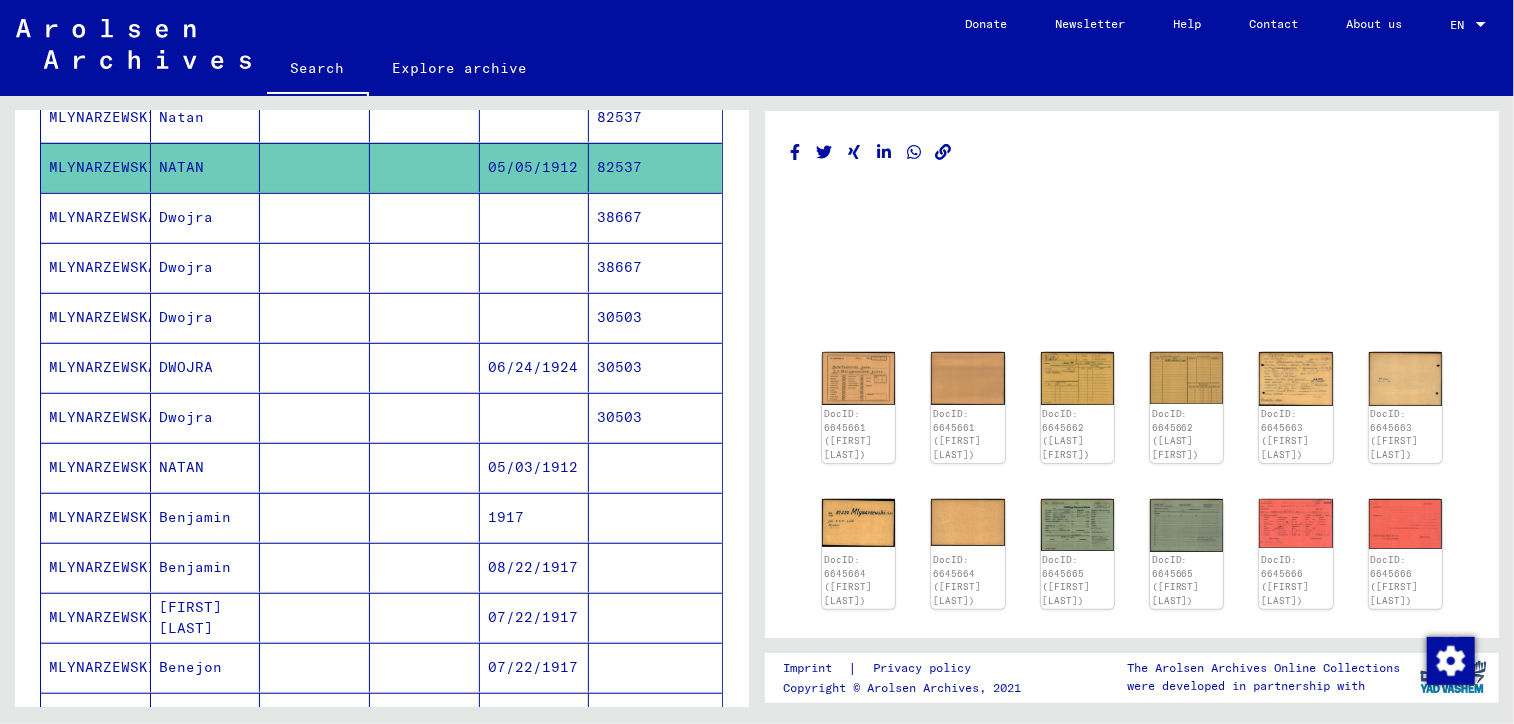 click on "The Arolsen Archives Online Collections were developed in partnership with" 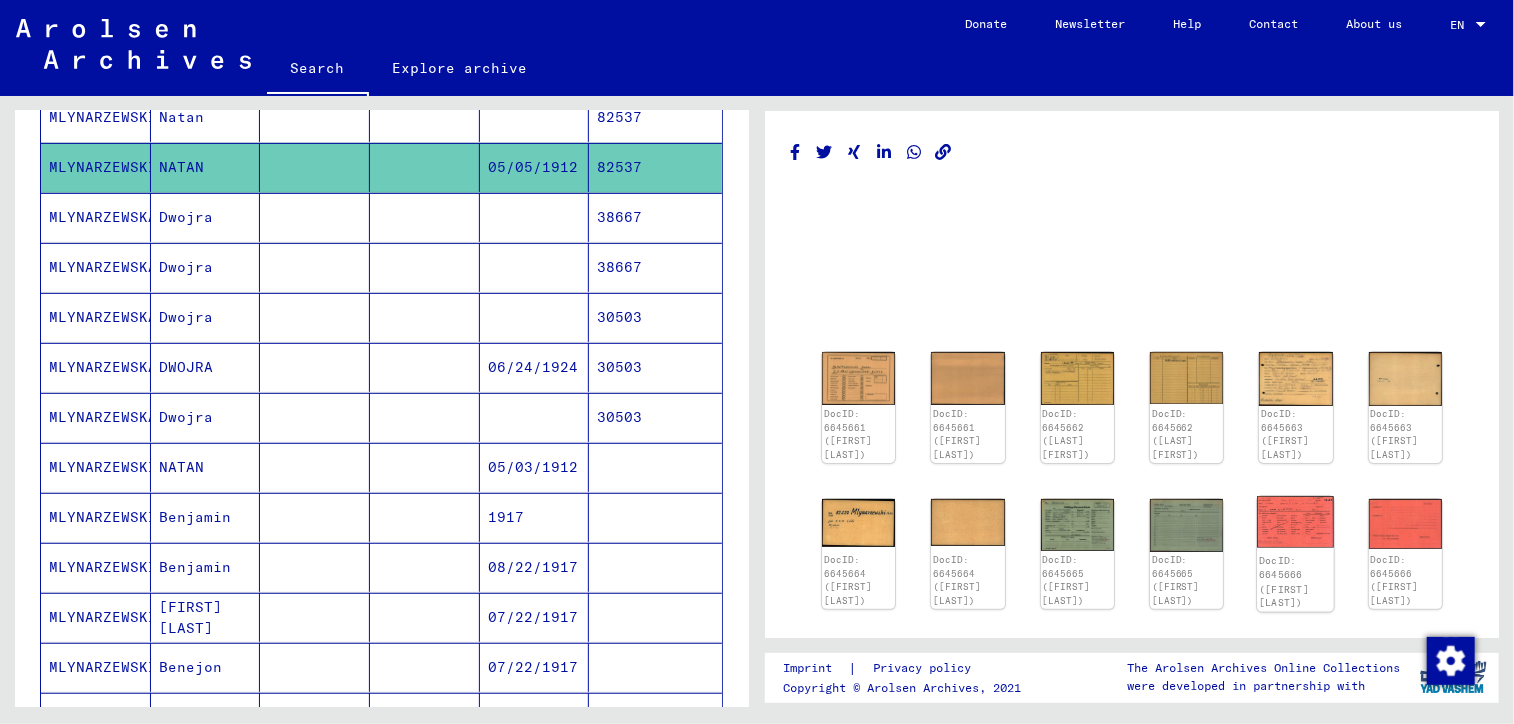 click 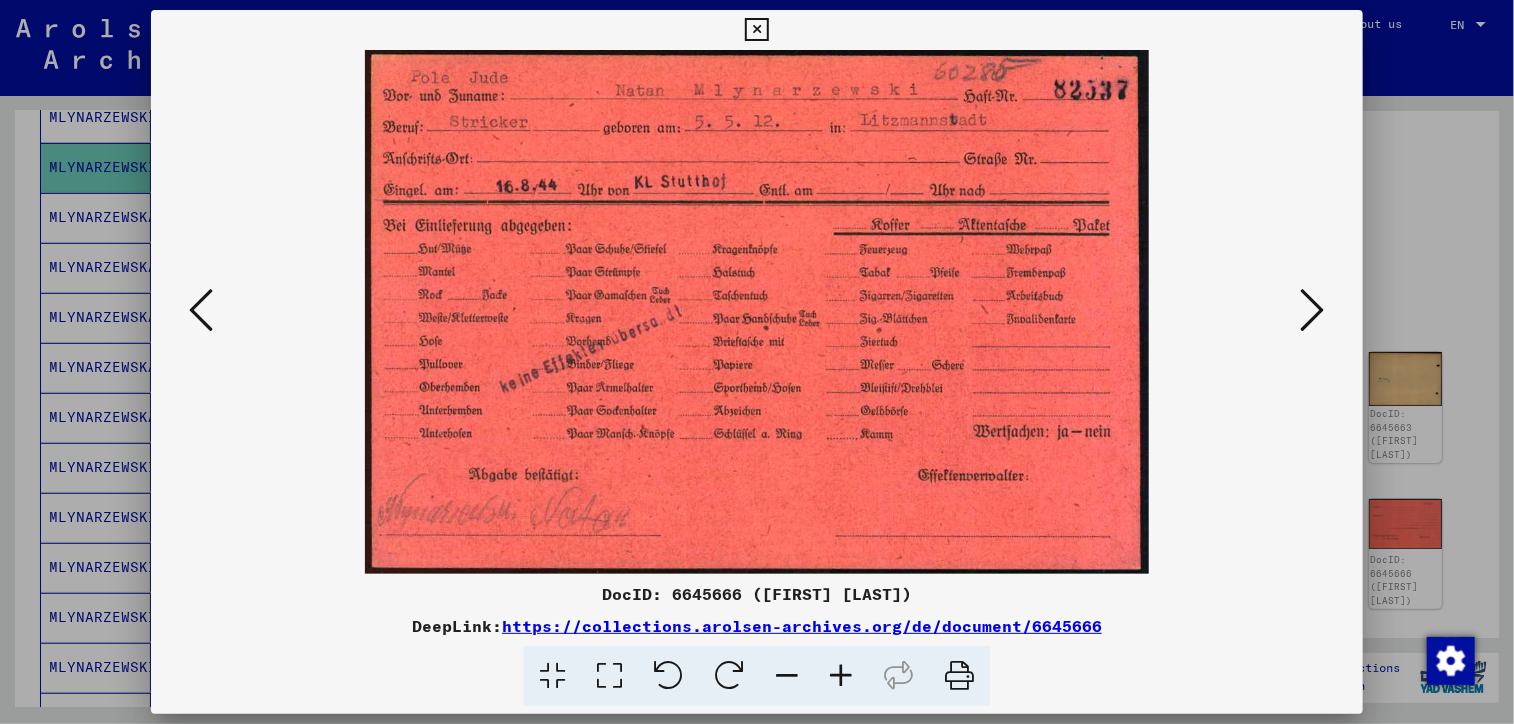 click at bounding box center [756, 312] 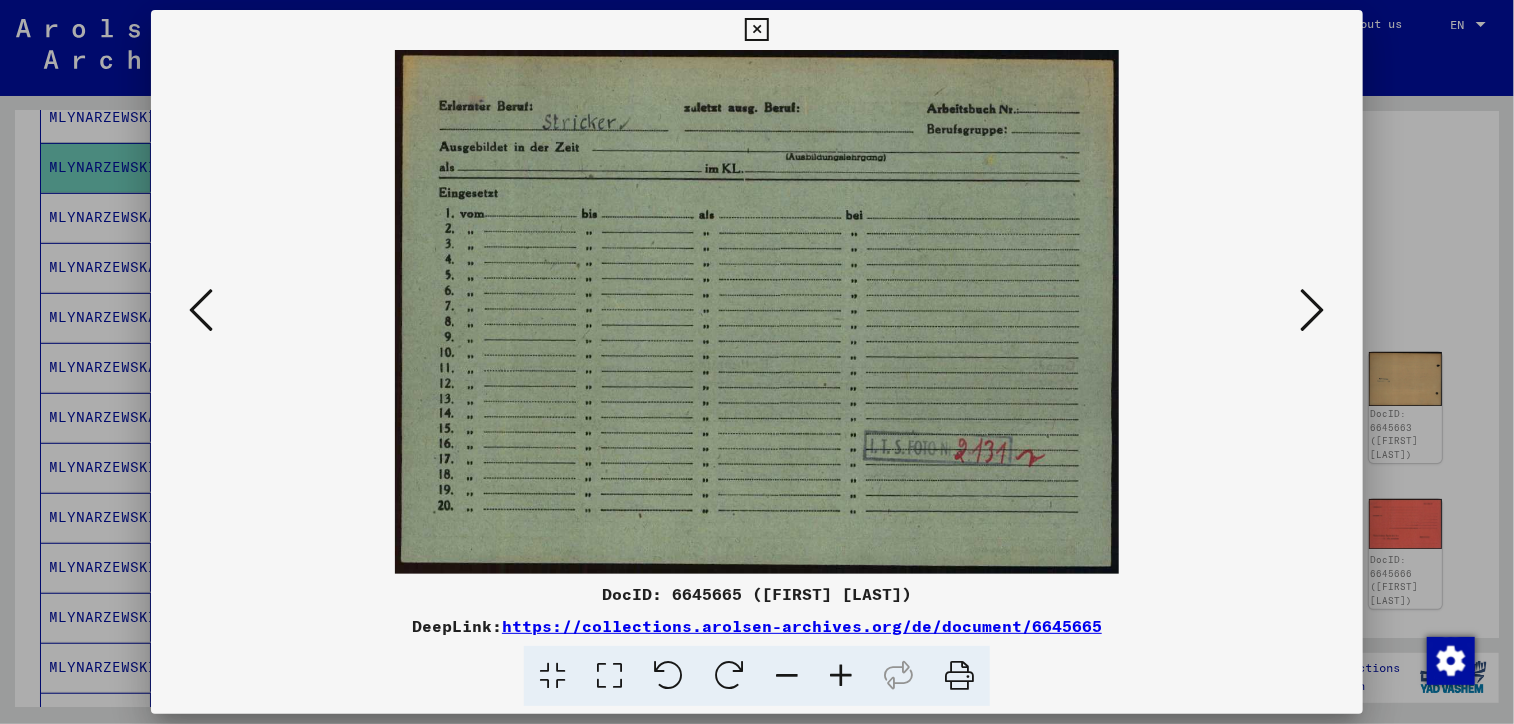 click at bounding box center [757, 362] 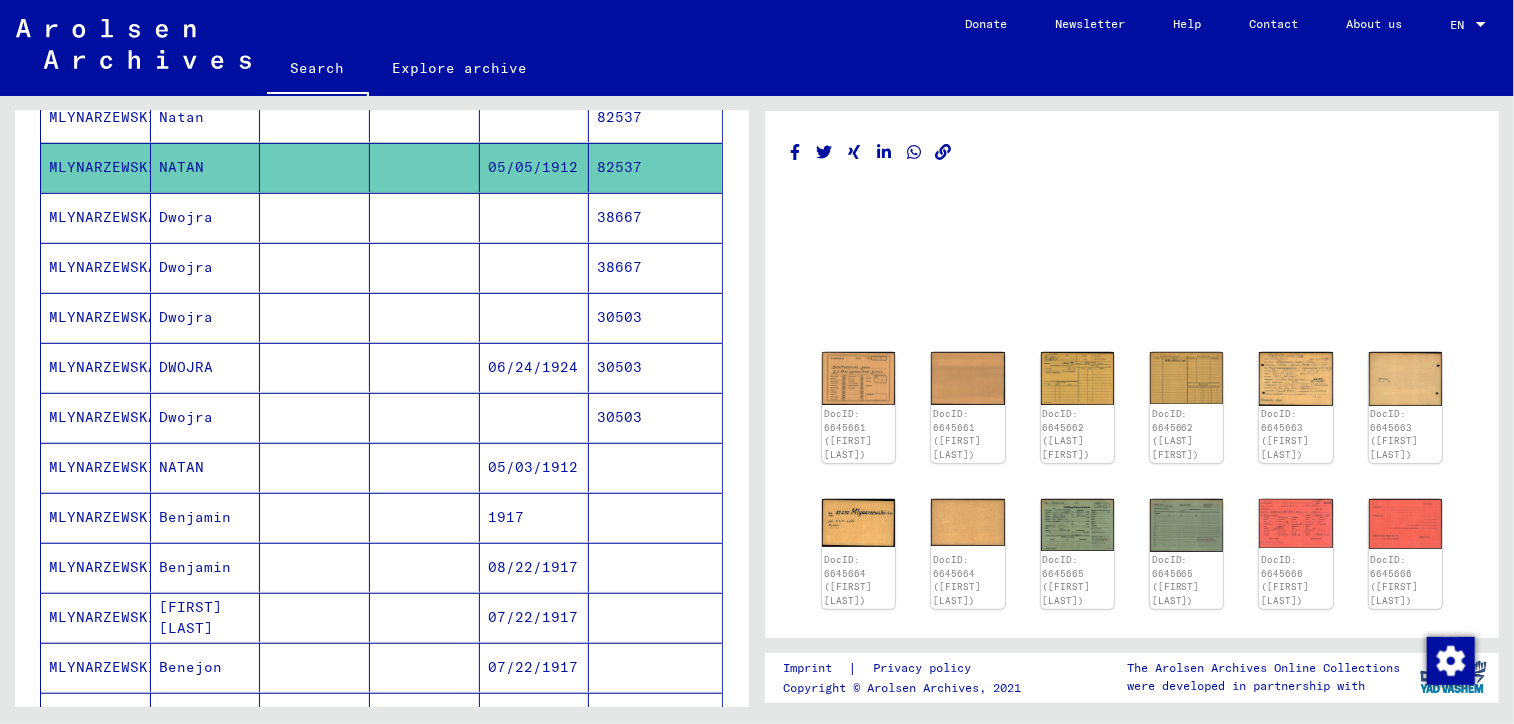click 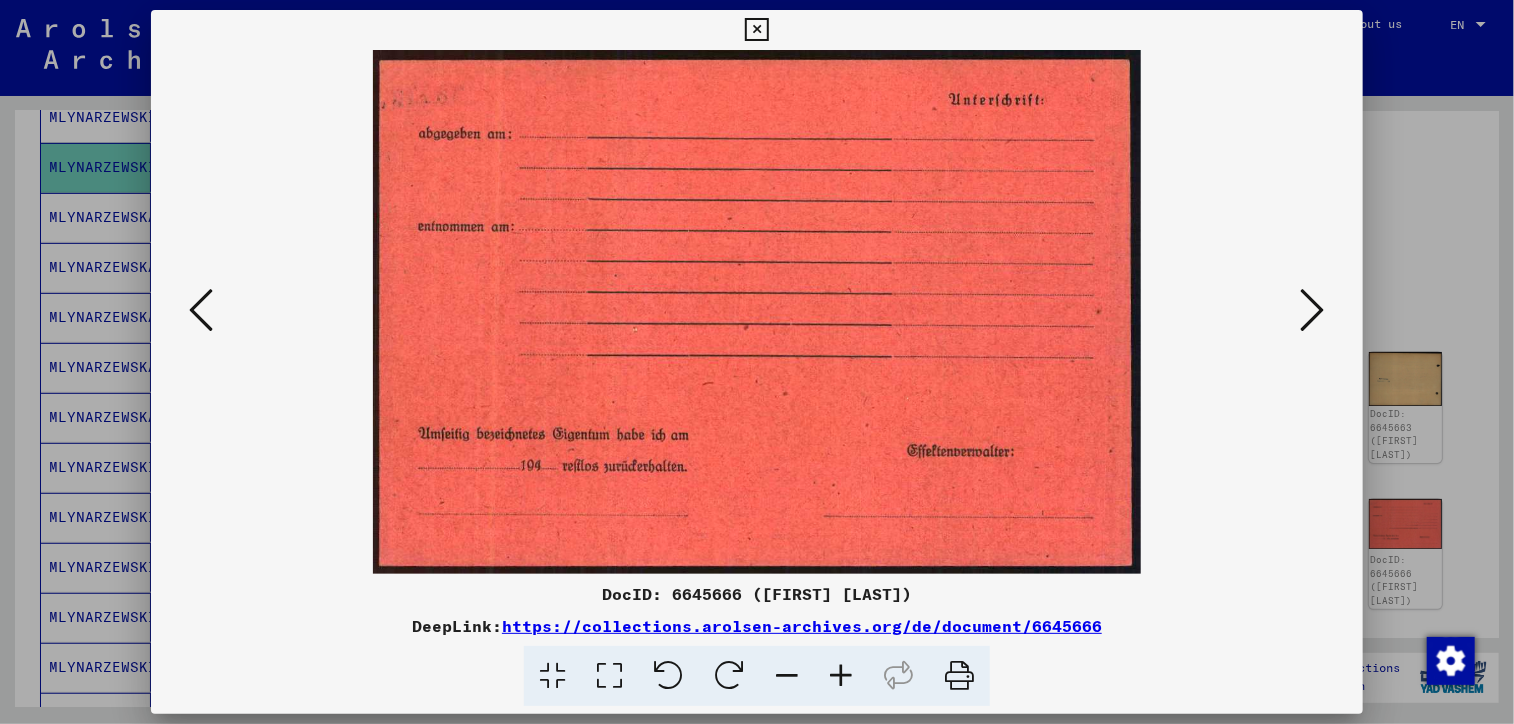click at bounding box center (201, 310) 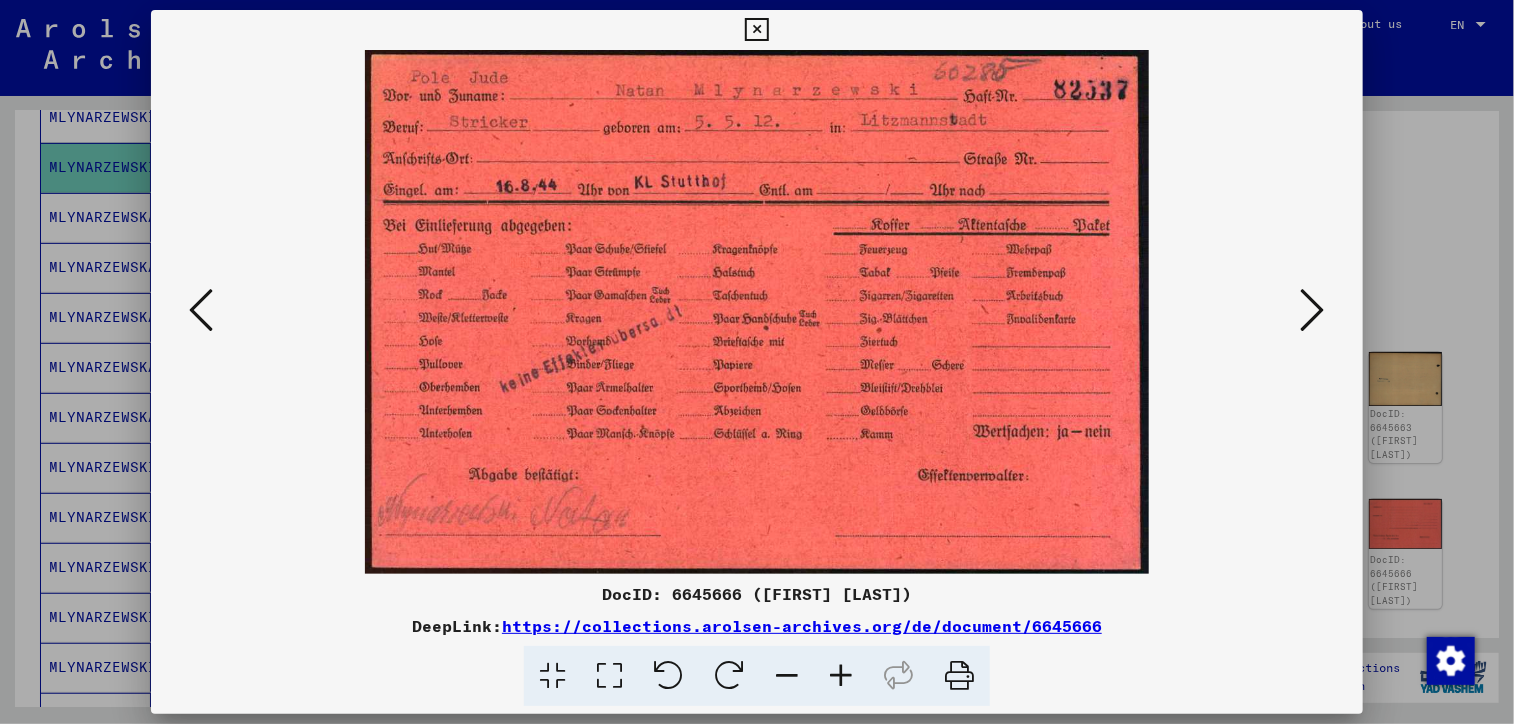 click at bounding box center (201, 310) 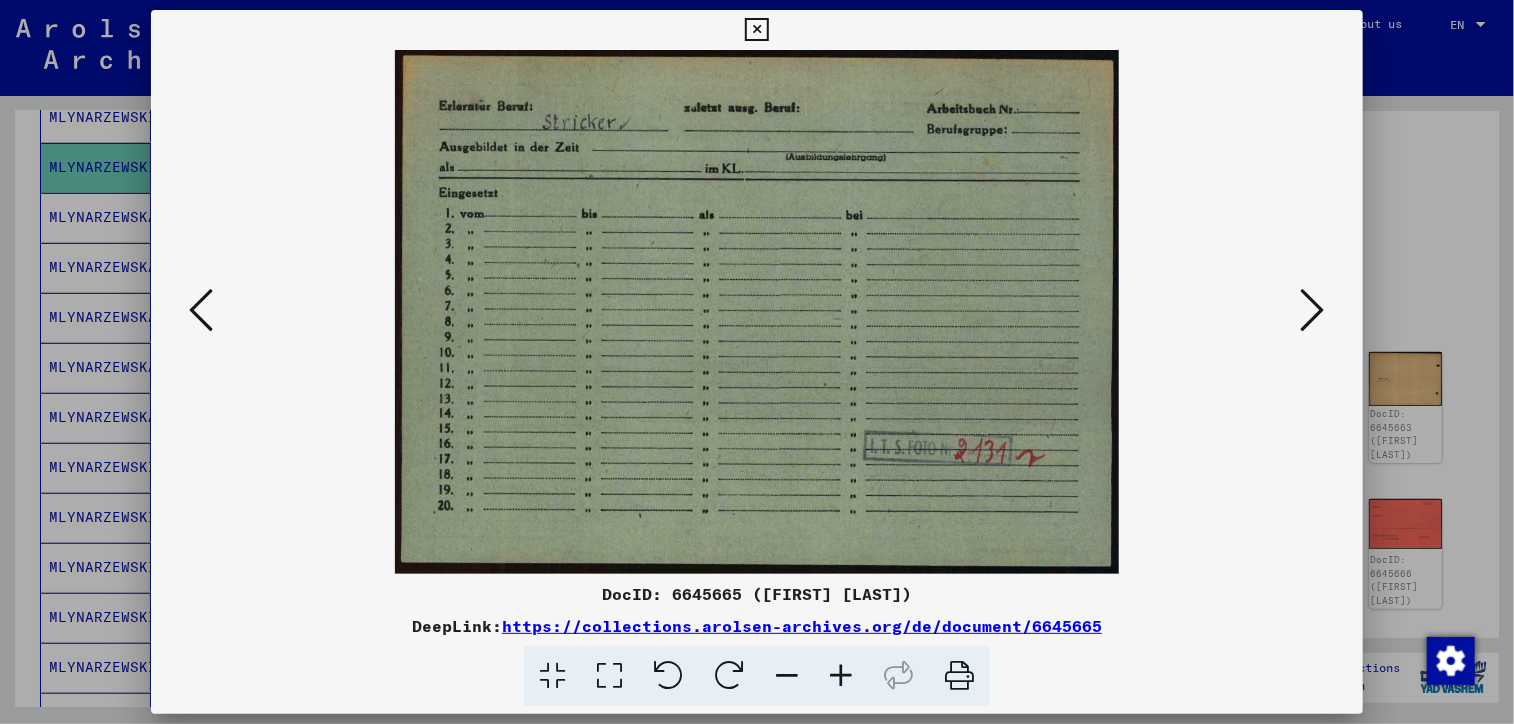 click at bounding box center [201, 310] 